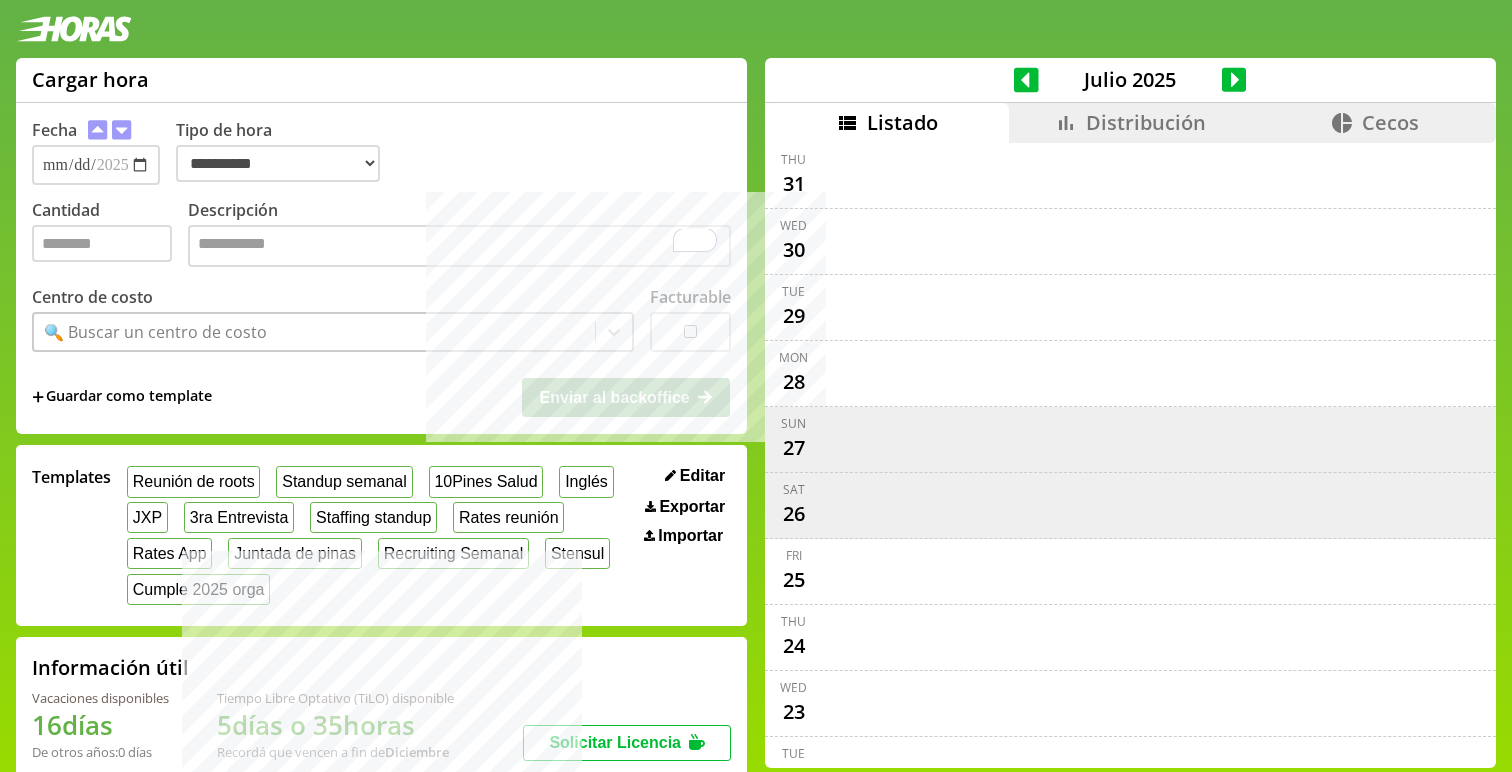 scroll, scrollTop: 28, scrollLeft: 0, axis: vertical 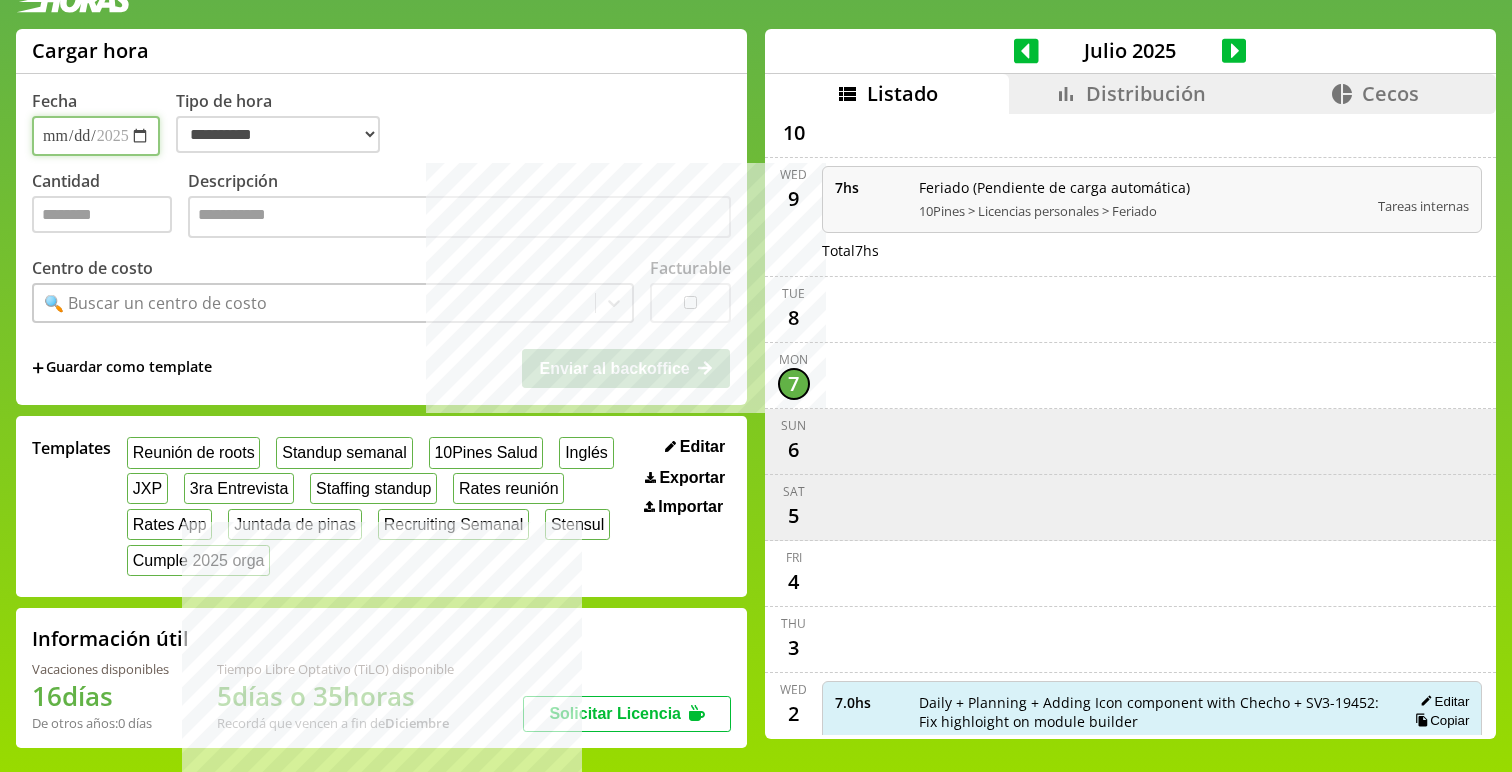 click on "**********" at bounding box center [96, 136] 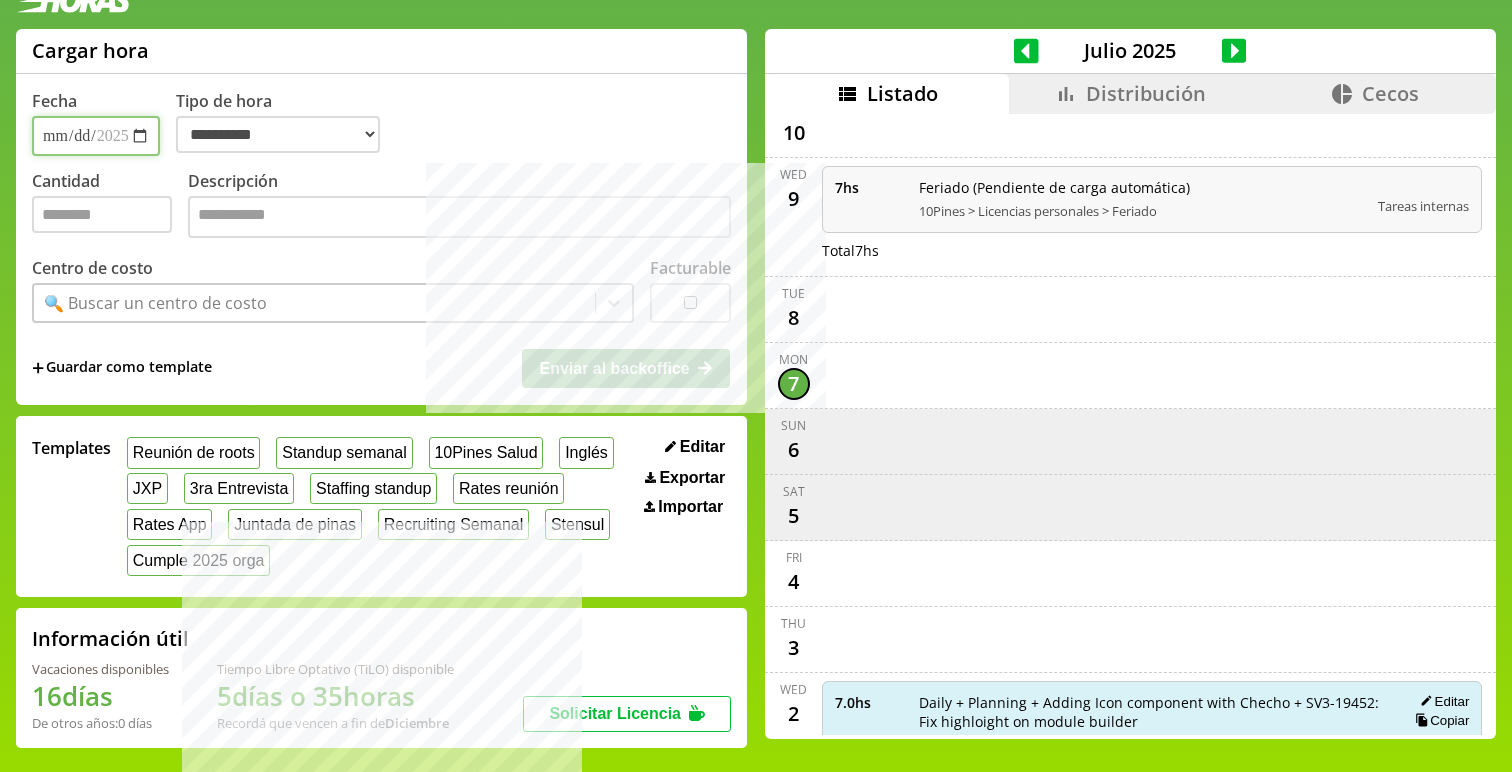 type on "**********" 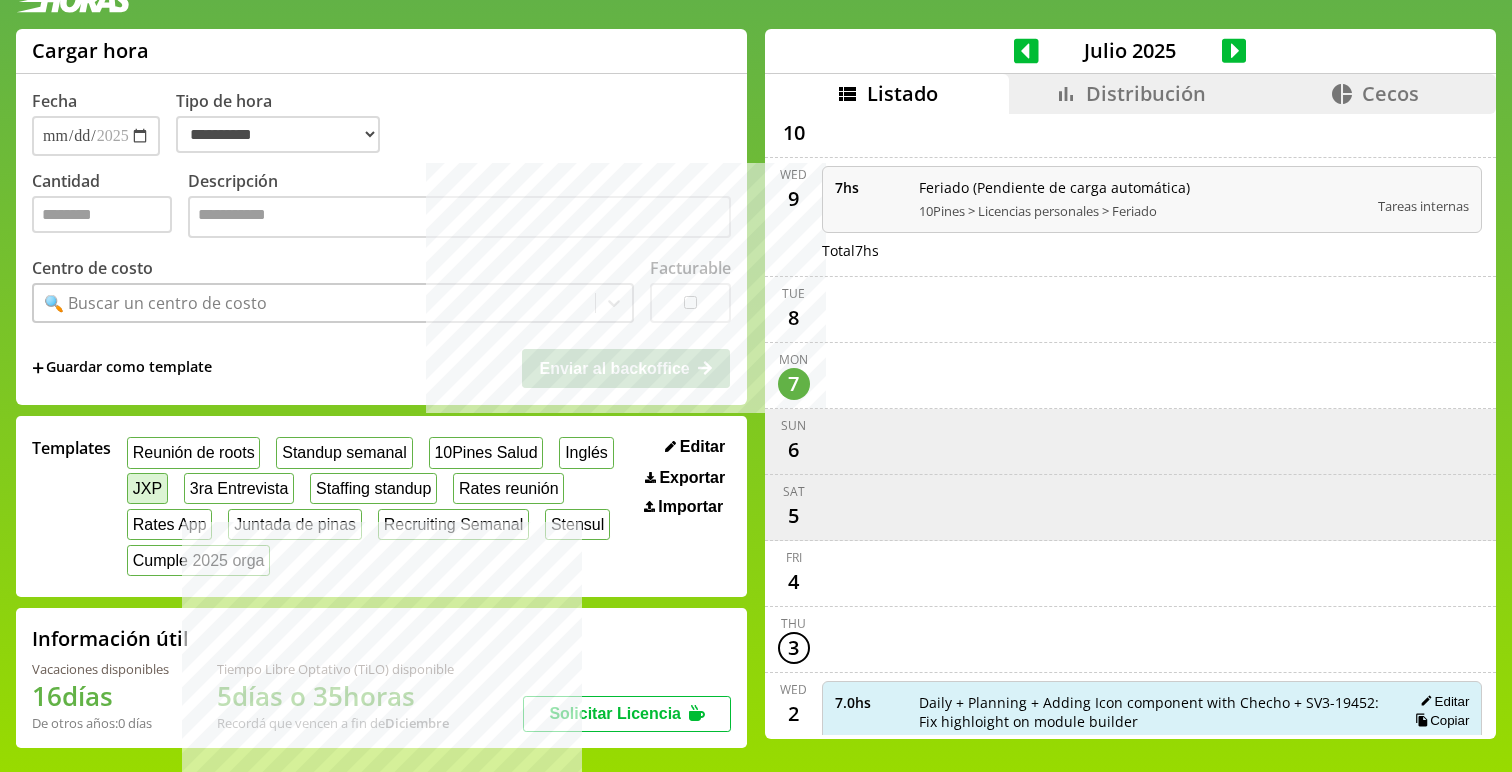 click on "JXP" at bounding box center [147, 488] 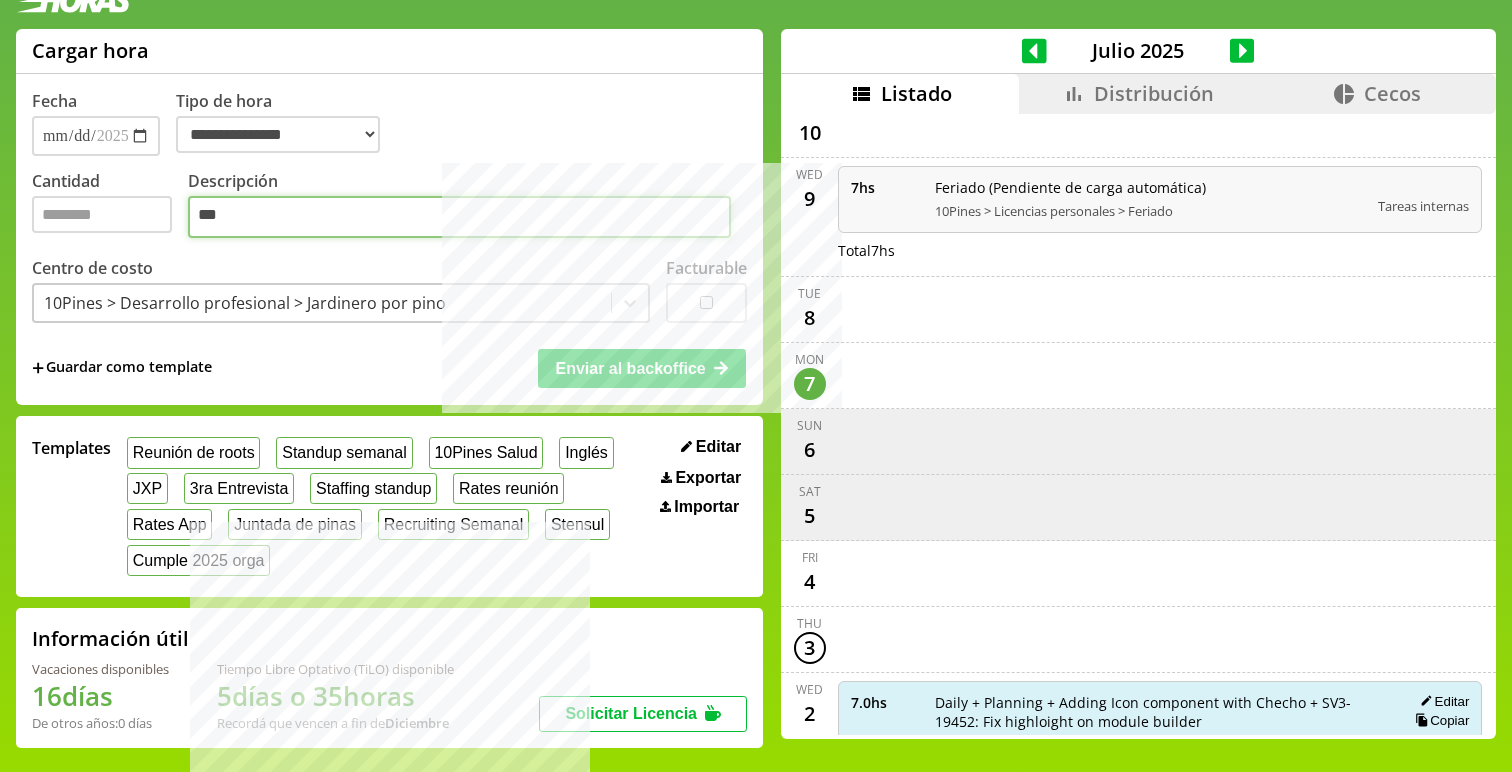 click on "***" at bounding box center [459, 217] 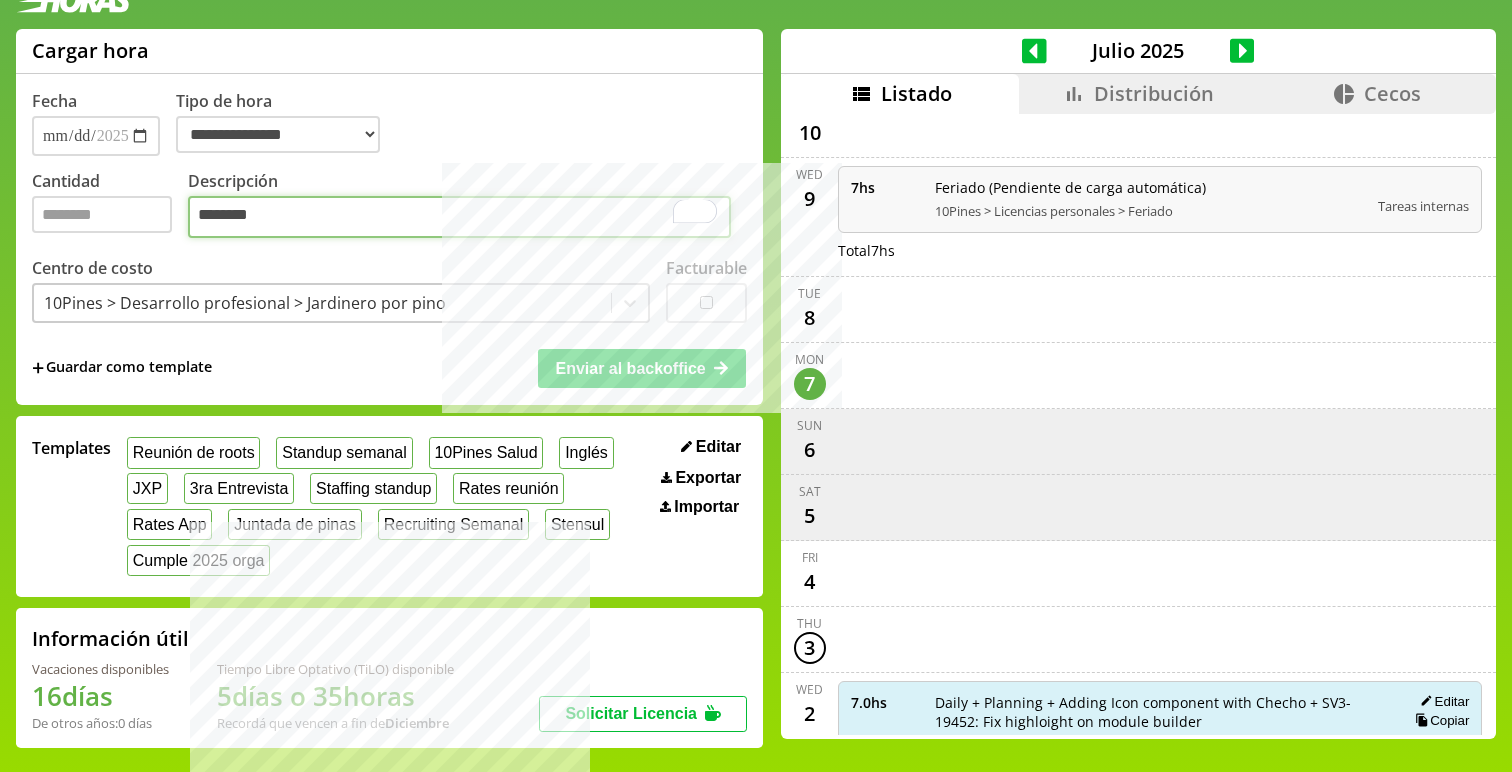 type on "********" 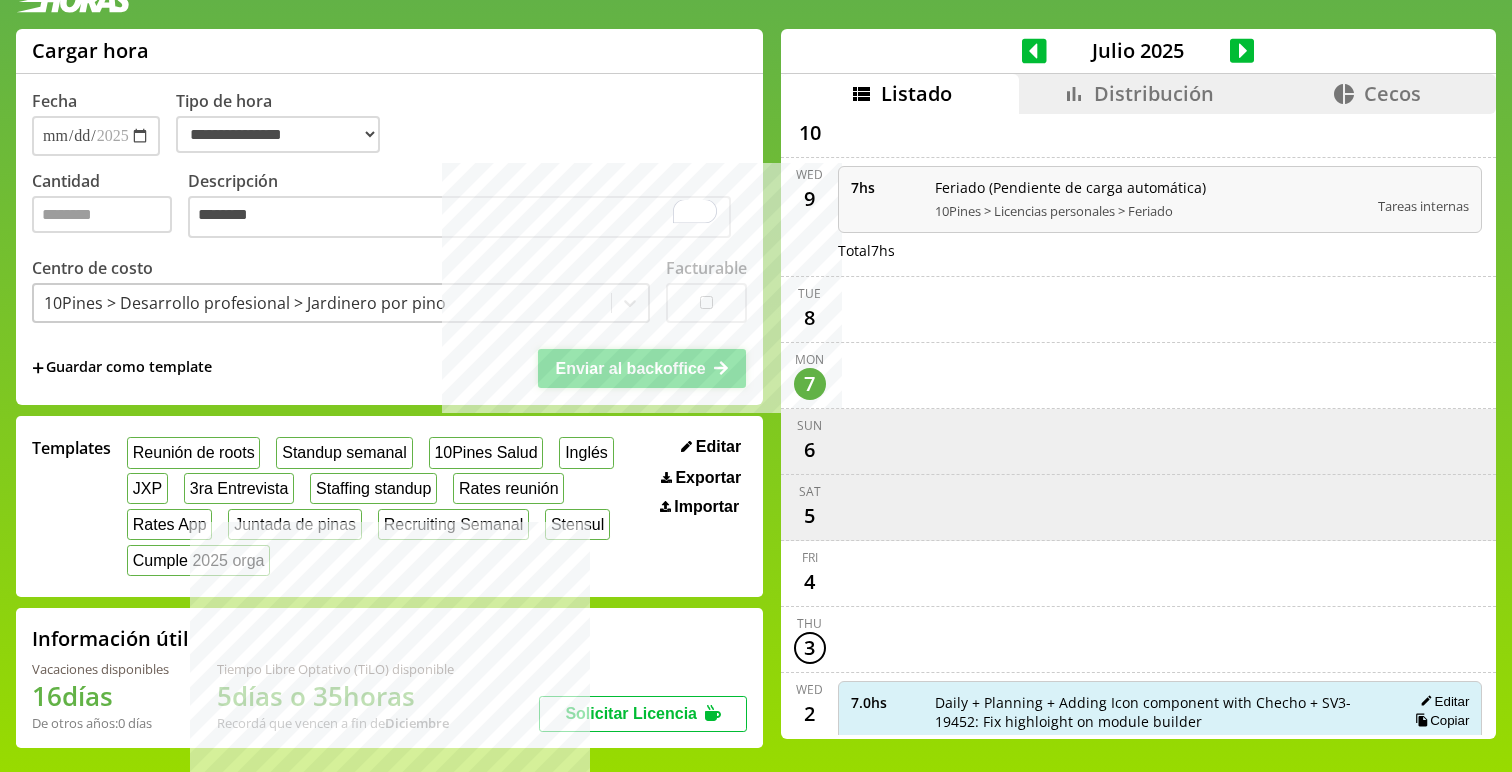 click on "Enviar al backoffice" at bounding box center [630, 368] 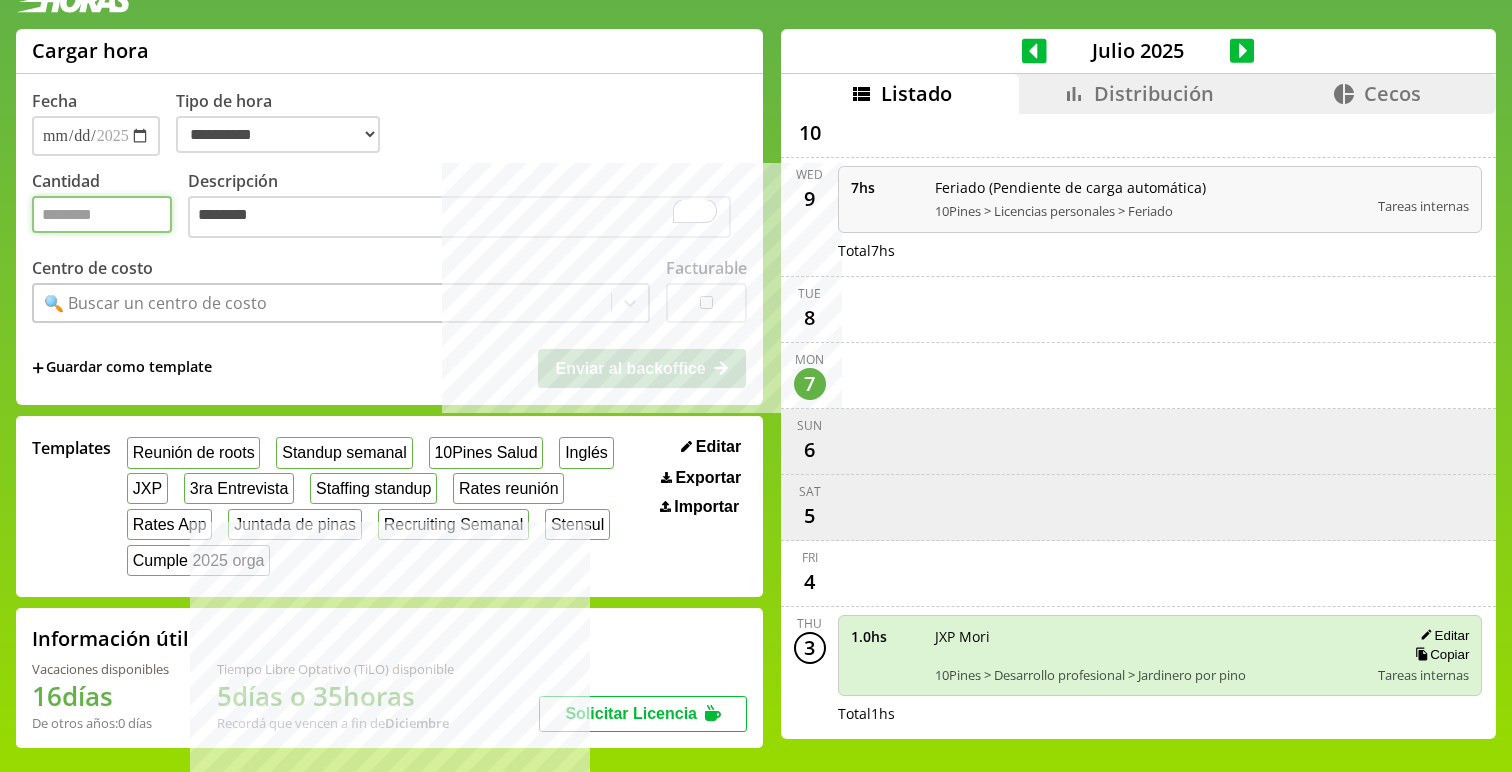 click on "Cantidad" at bounding box center (102, 214) 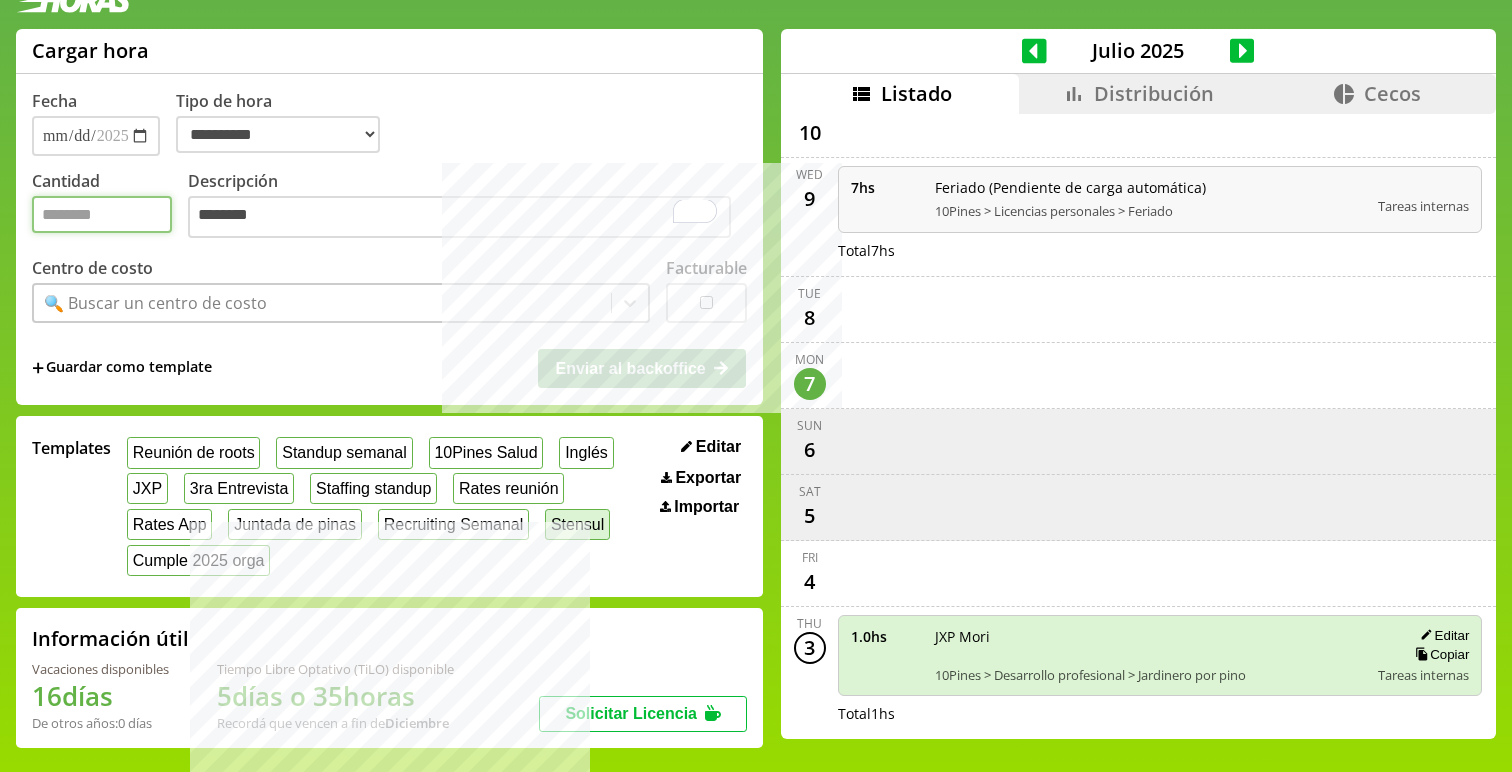 type on "*" 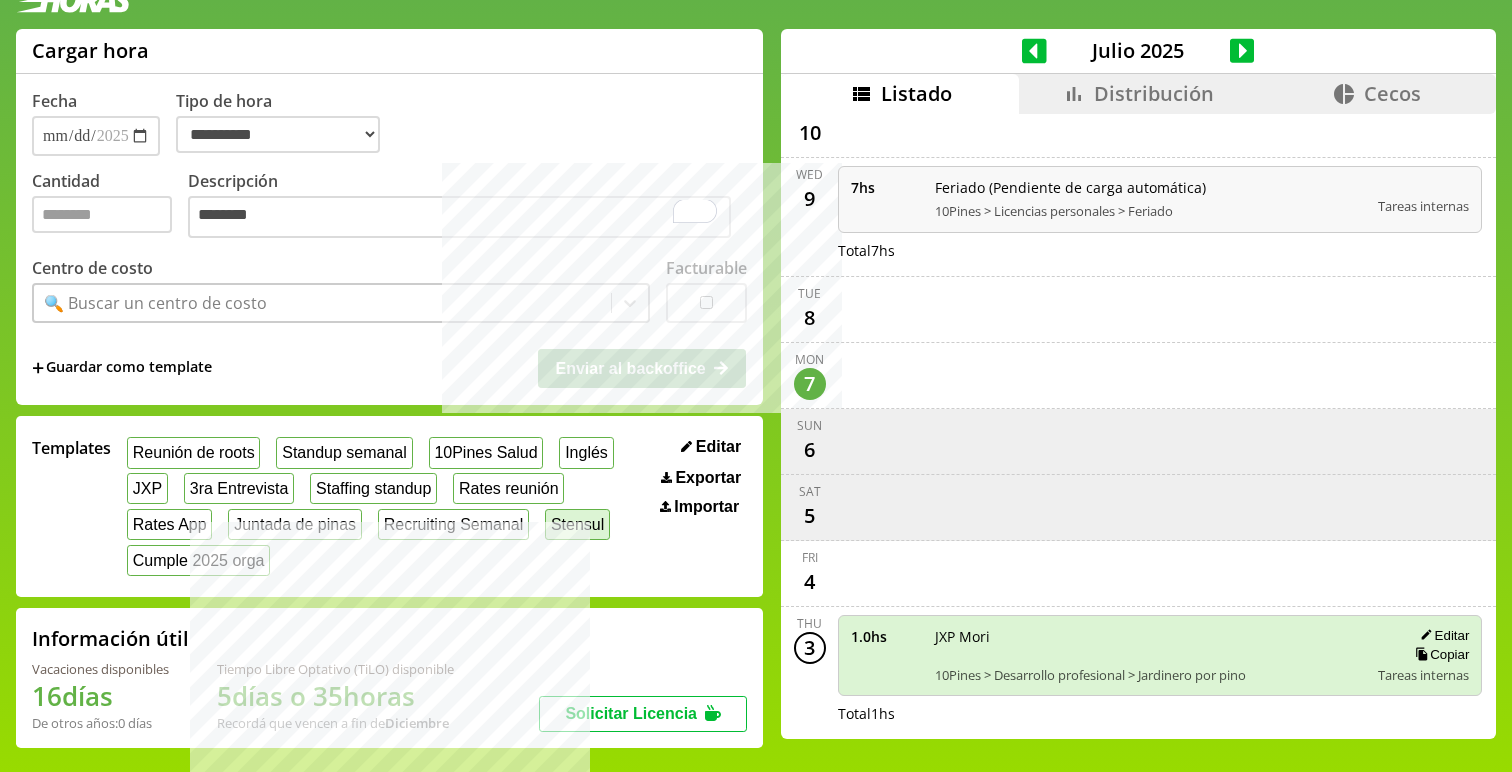 click on "Stensul" at bounding box center [577, 524] 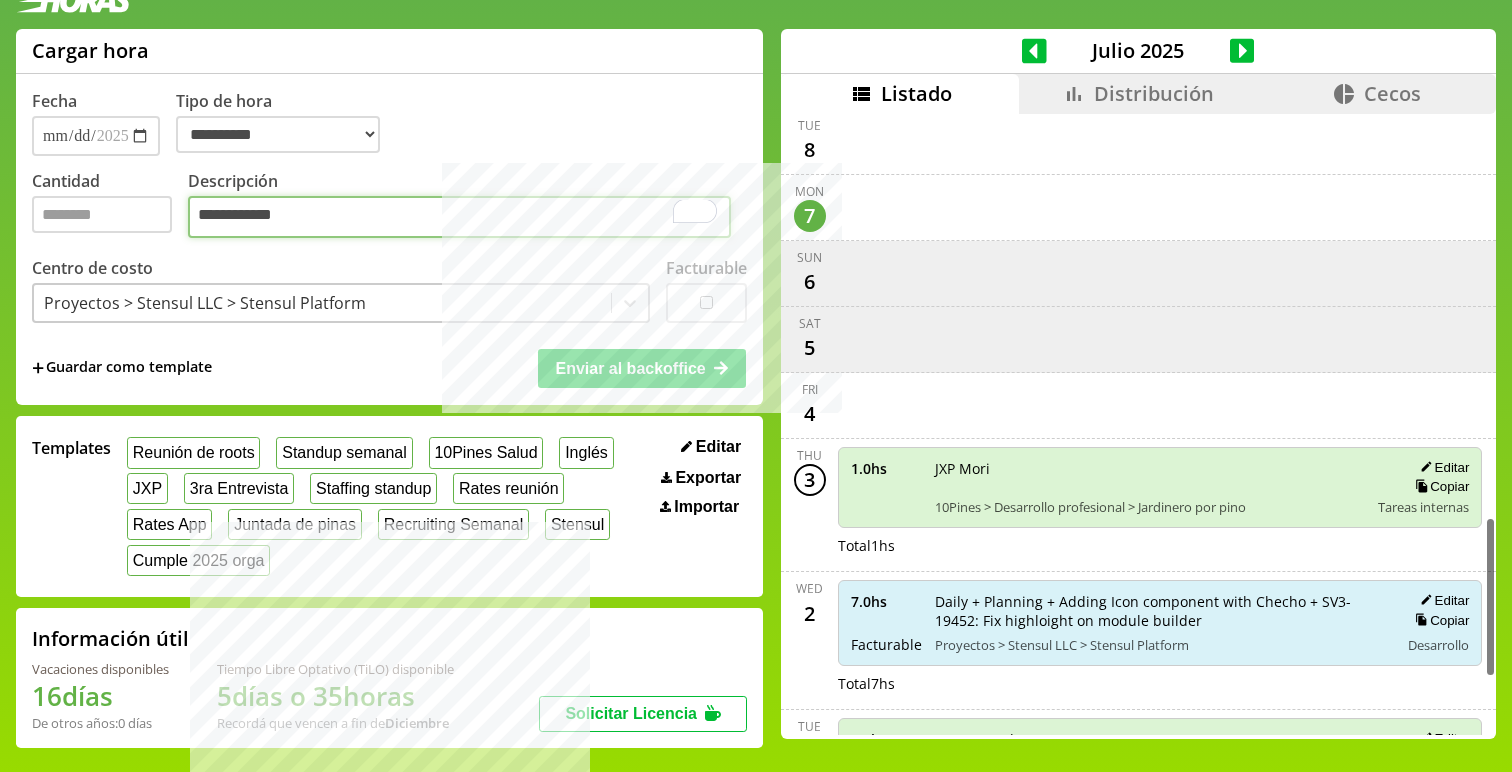 scroll, scrollTop: 1584, scrollLeft: 0, axis: vertical 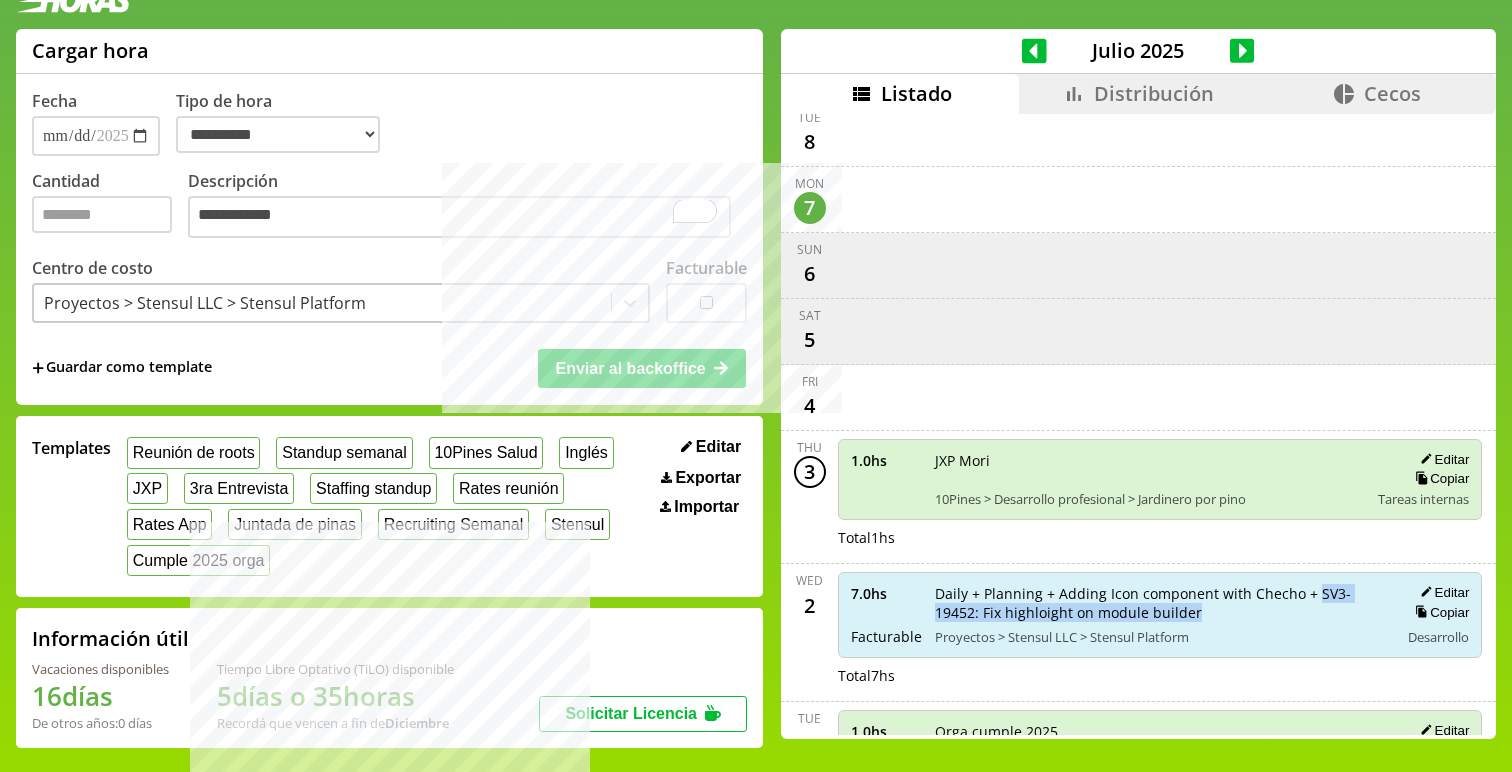 drag, startPoint x: 1291, startPoint y: 572, endPoint x: 1291, endPoint y: 591, distance: 19 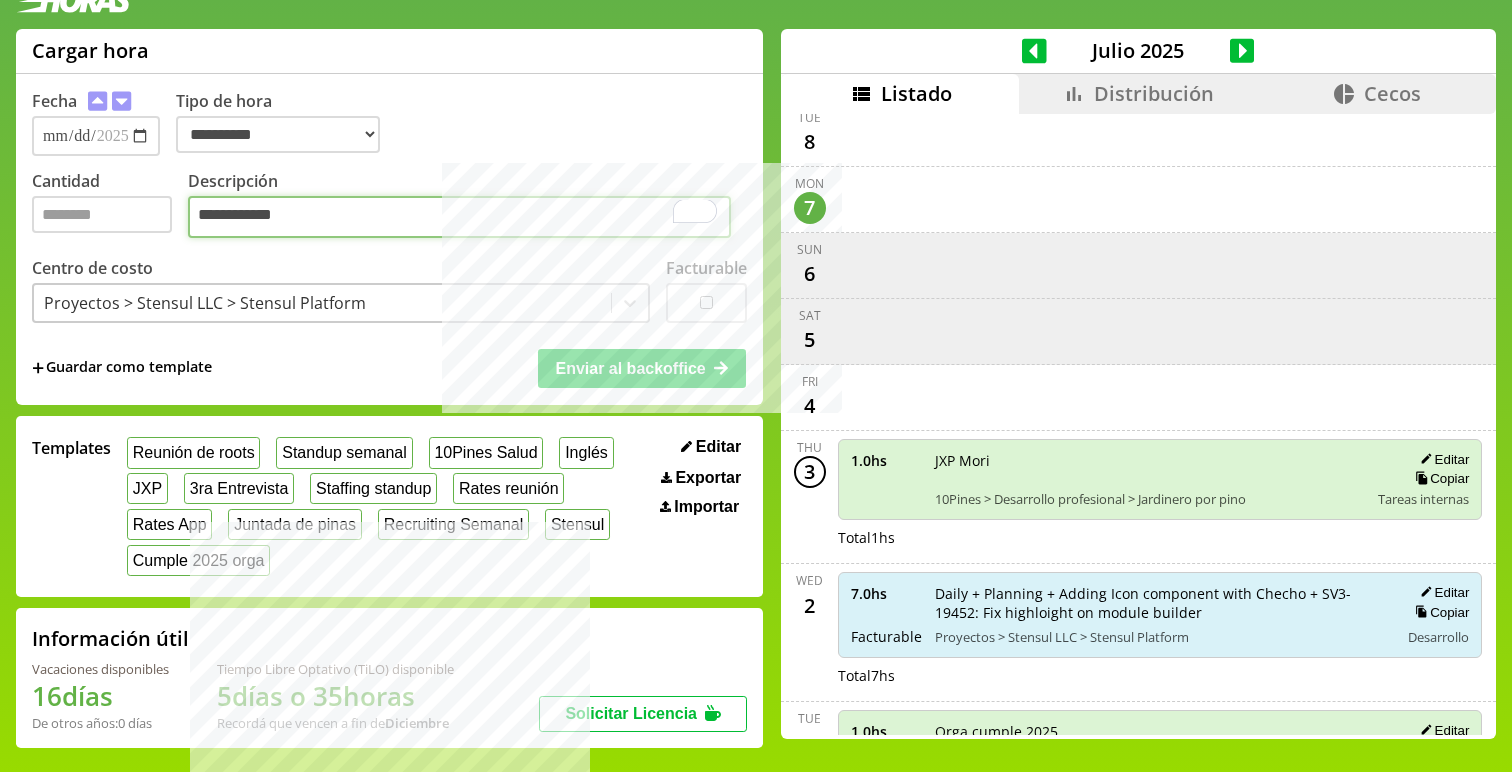 click on "**********" at bounding box center [459, 217] 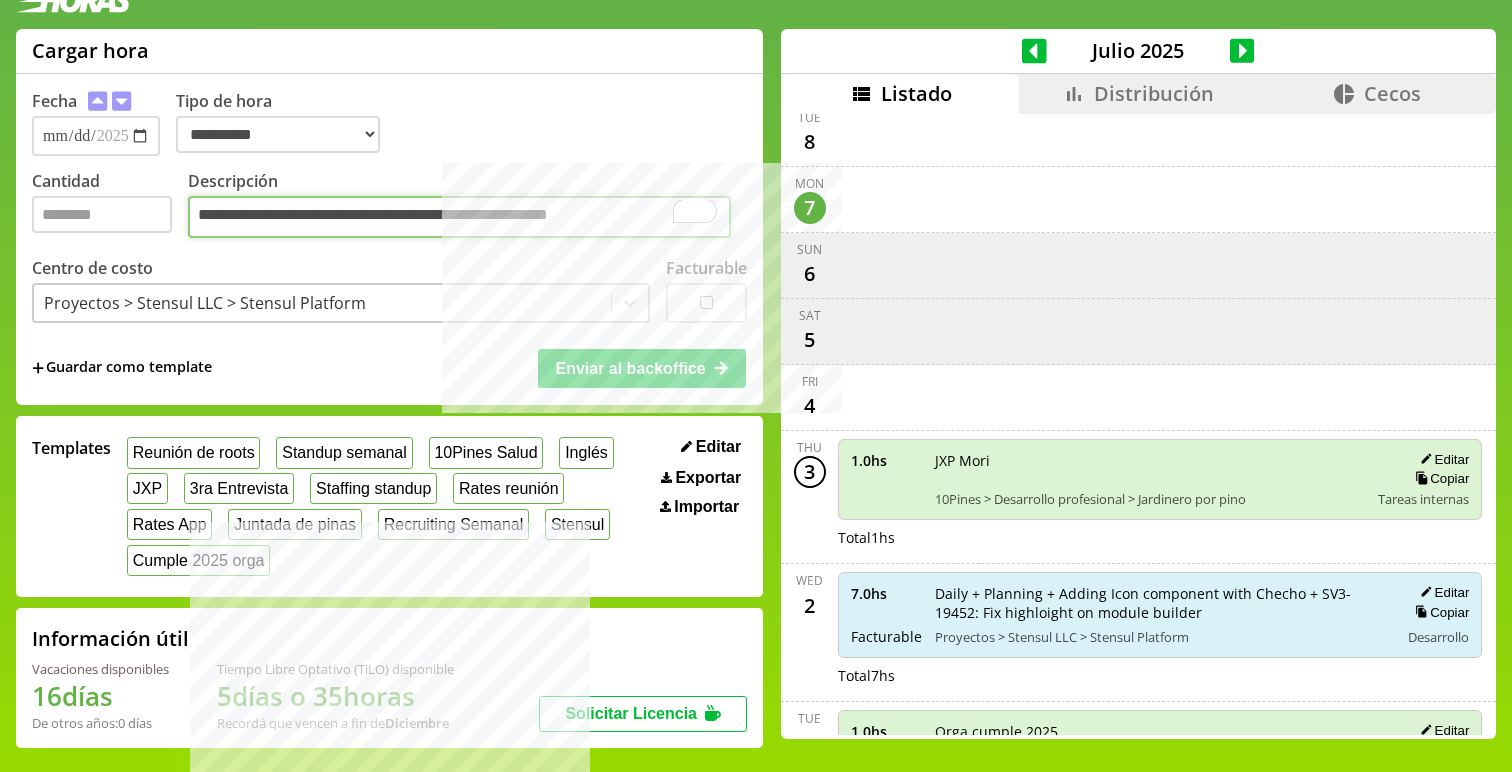 paste on "**********" 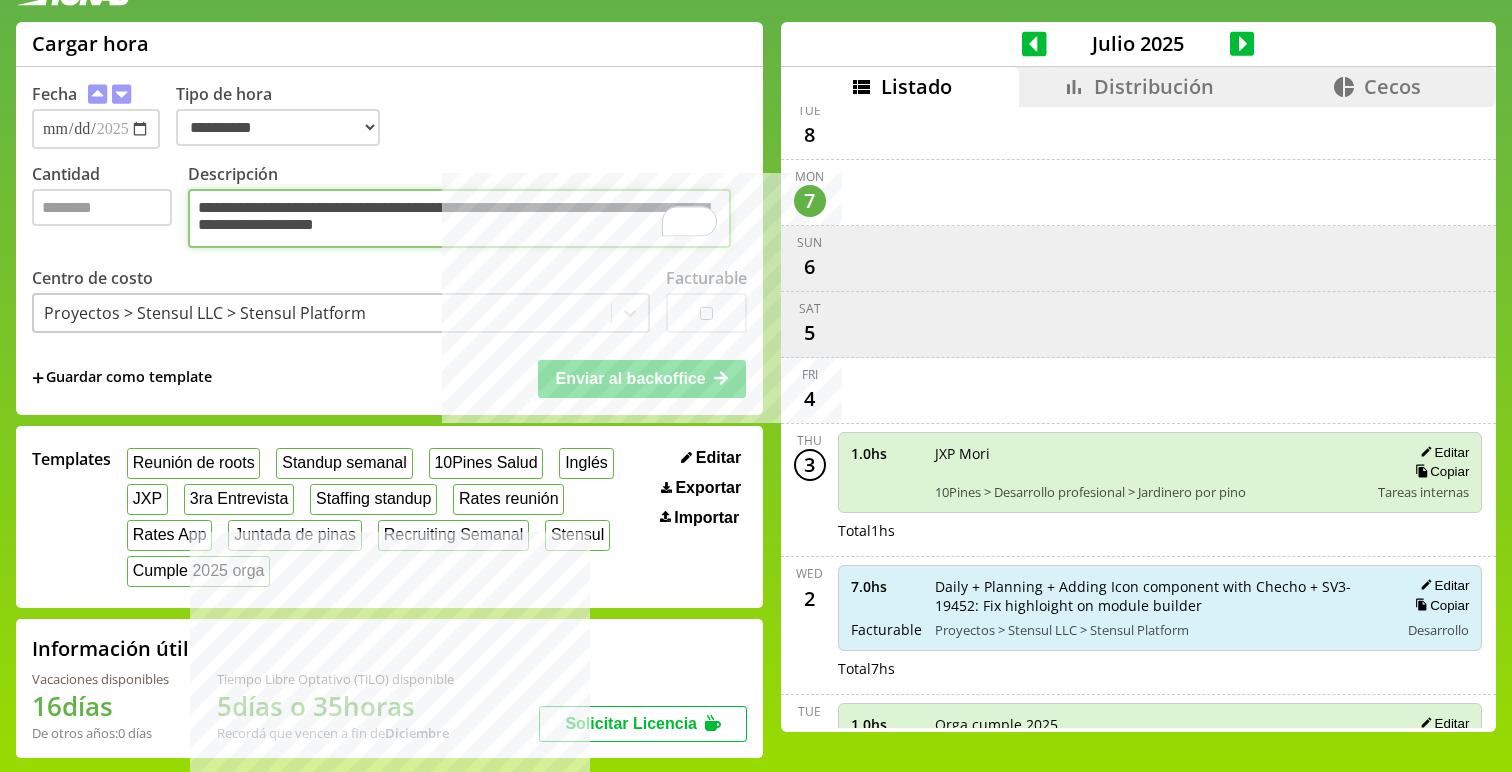 drag, startPoint x: 471, startPoint y: 233, endPoint x: 192, endPoint y: 237, distance: 279.0287 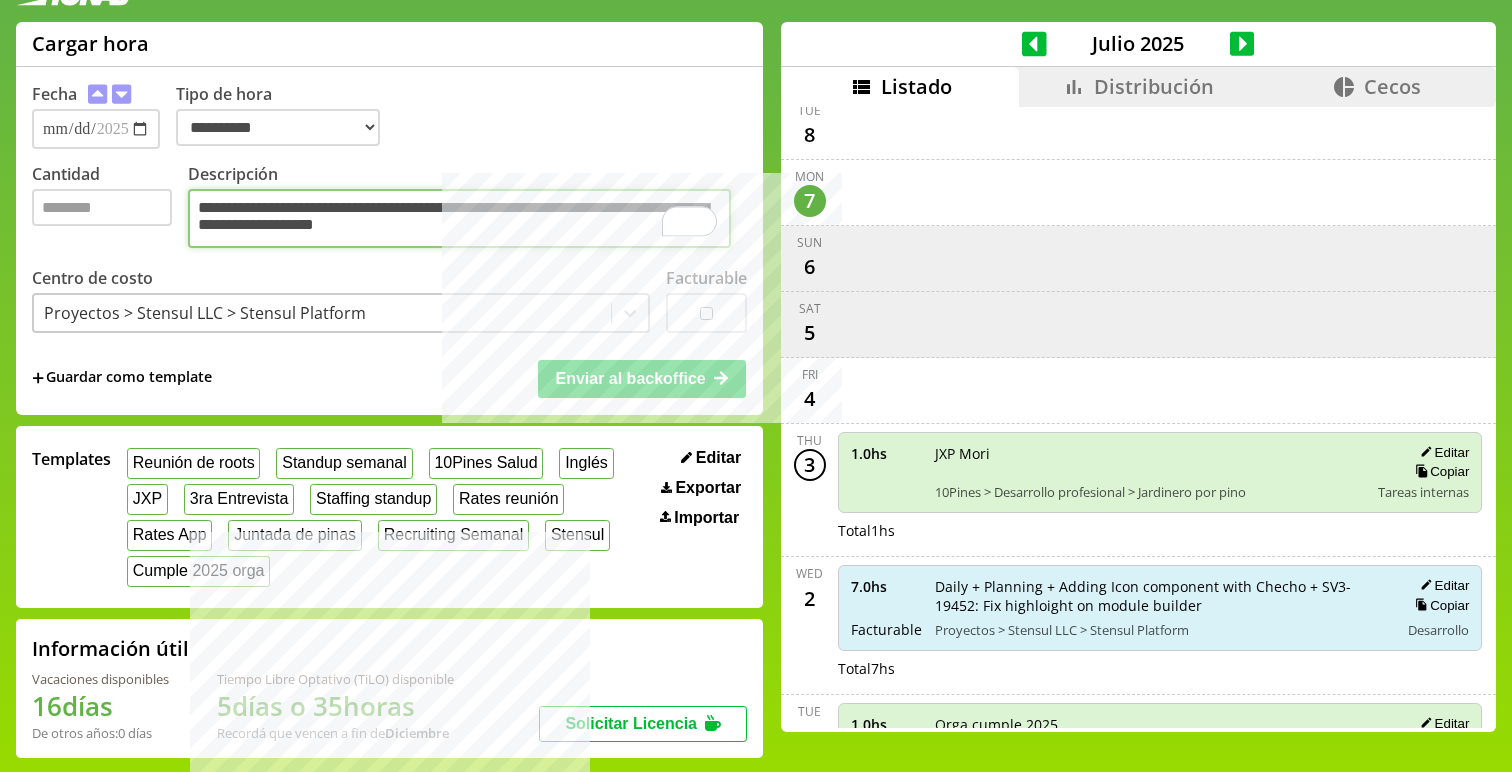 click on "**********" at bounding box center (459, 218) 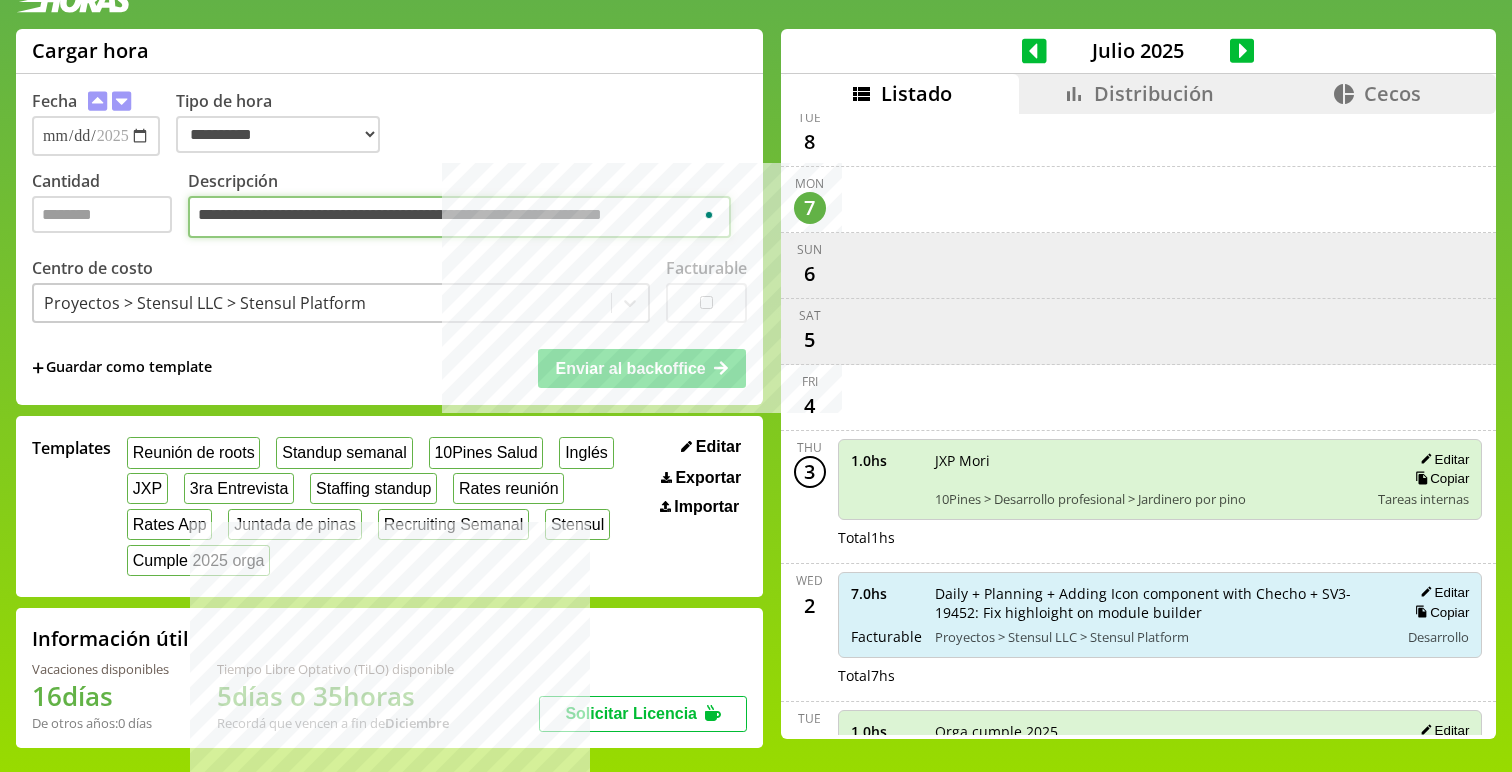 click on "**********" at bounding box center [459, 217] 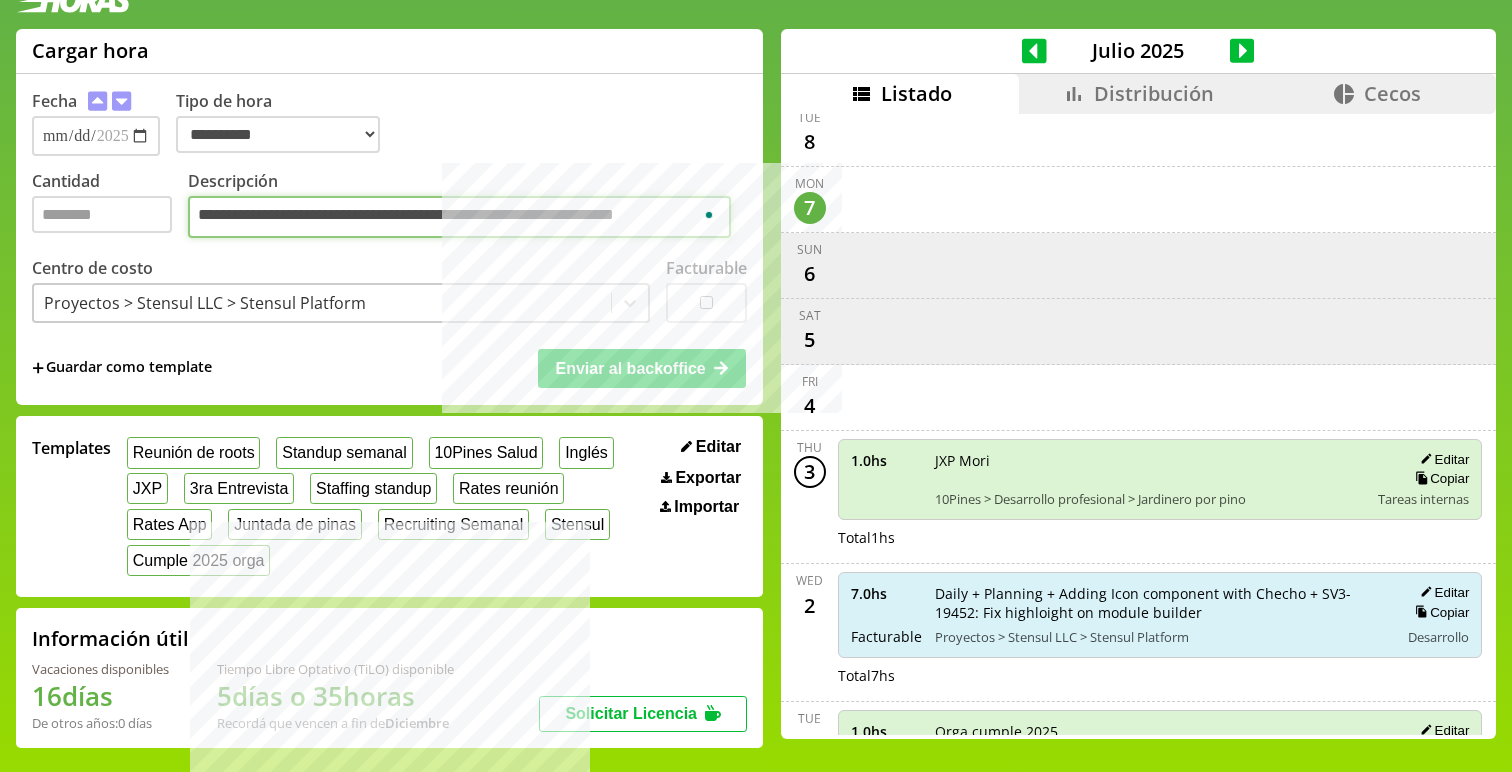 paste on "**********" 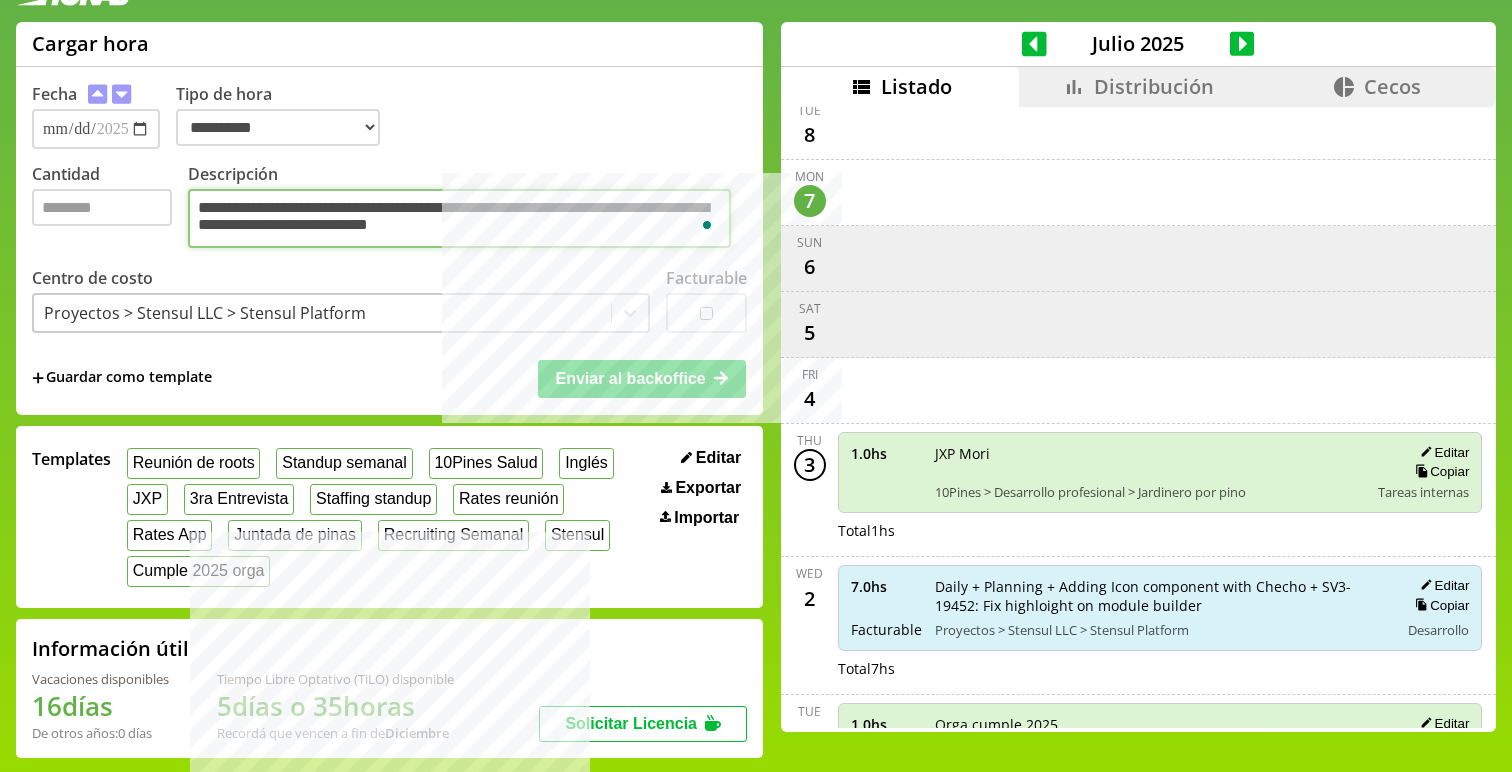 click on "**********" at bounding box center (459, 218) 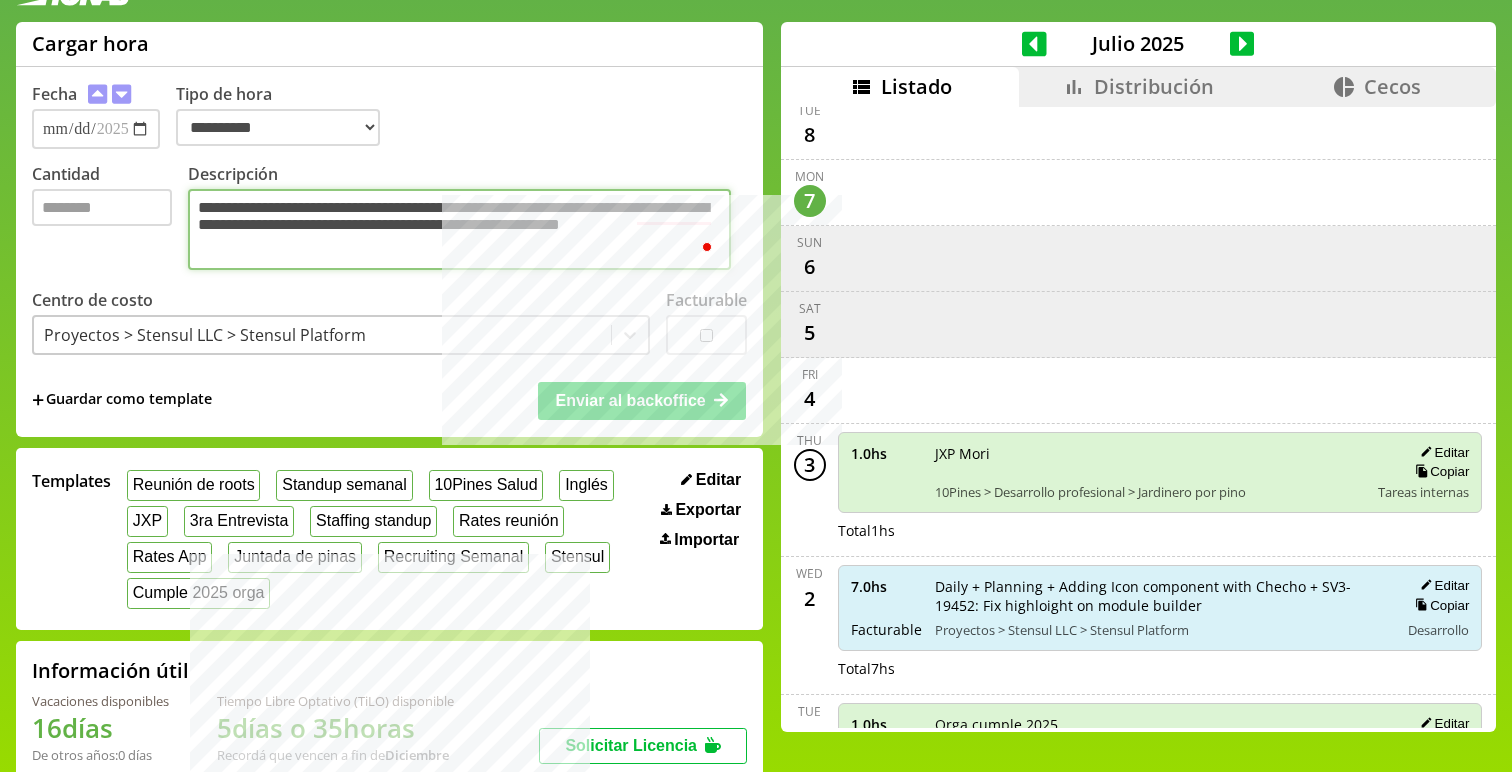 type on "**********" 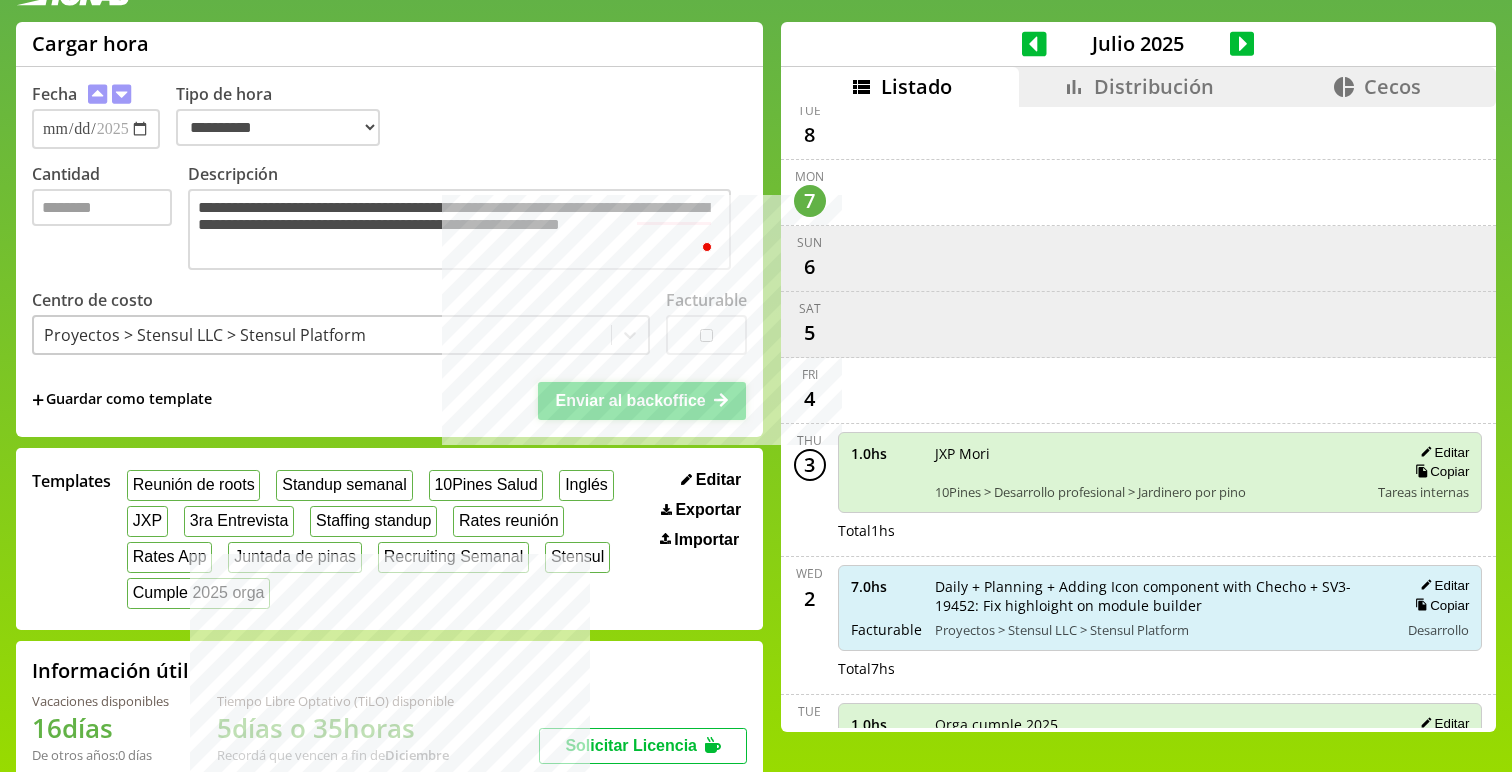 click on "Enviar al backoffice" at bounding box center (630, 400) 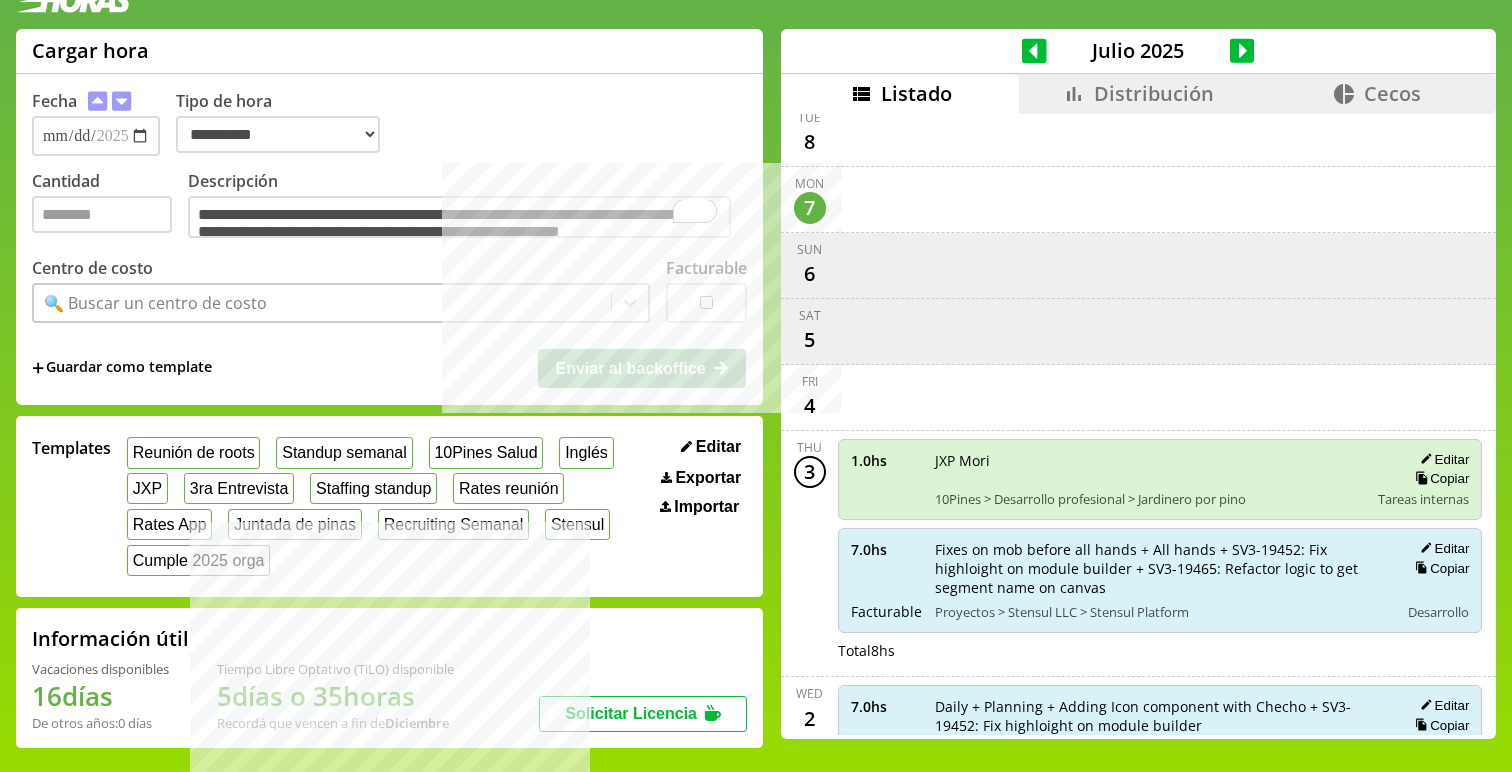 drag, startPoint x: 494, startPoint y: 458, endPoint x: 531, endPoint y: 498, distance: 54.48853 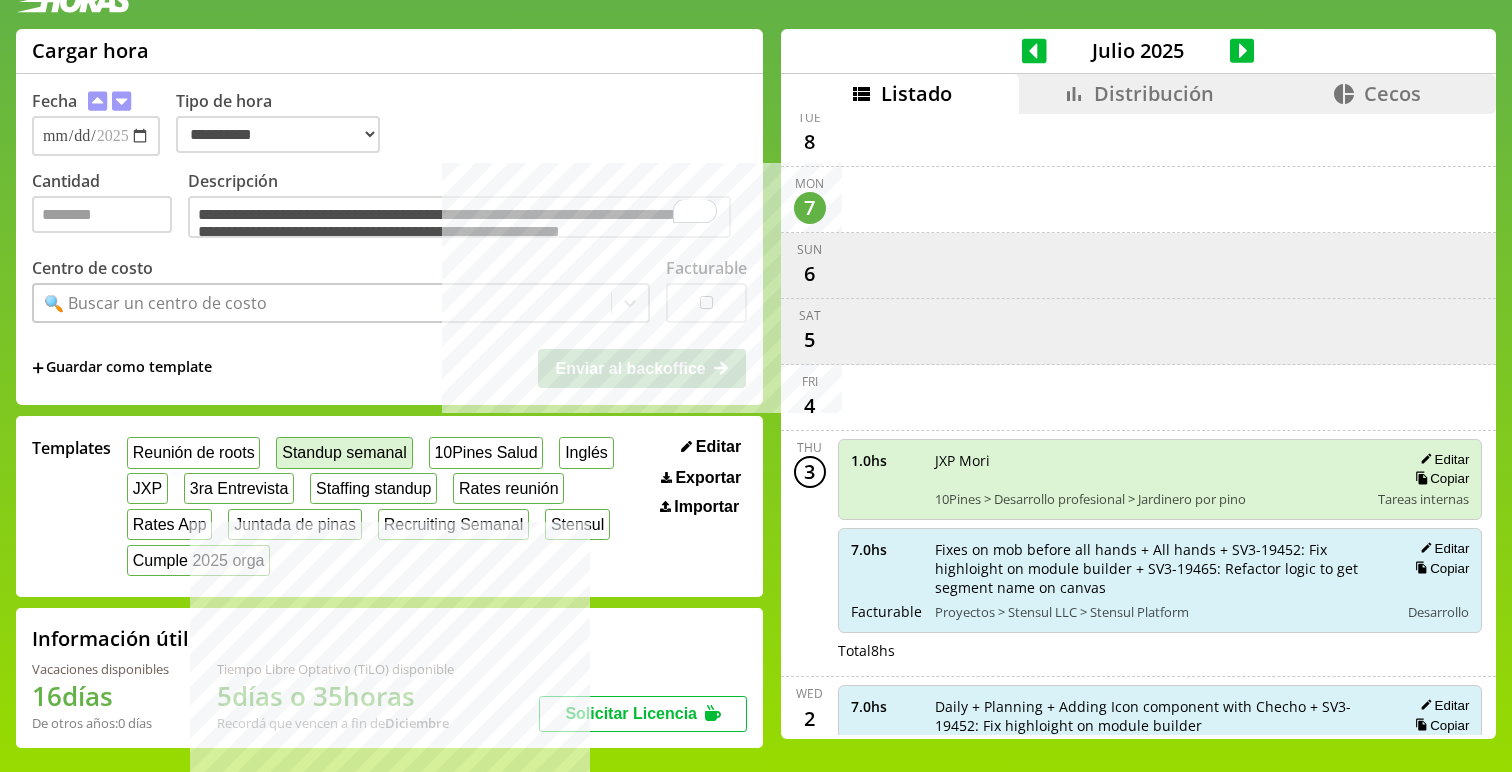 click on "Standup semanal" at bounding box center [344, 452] 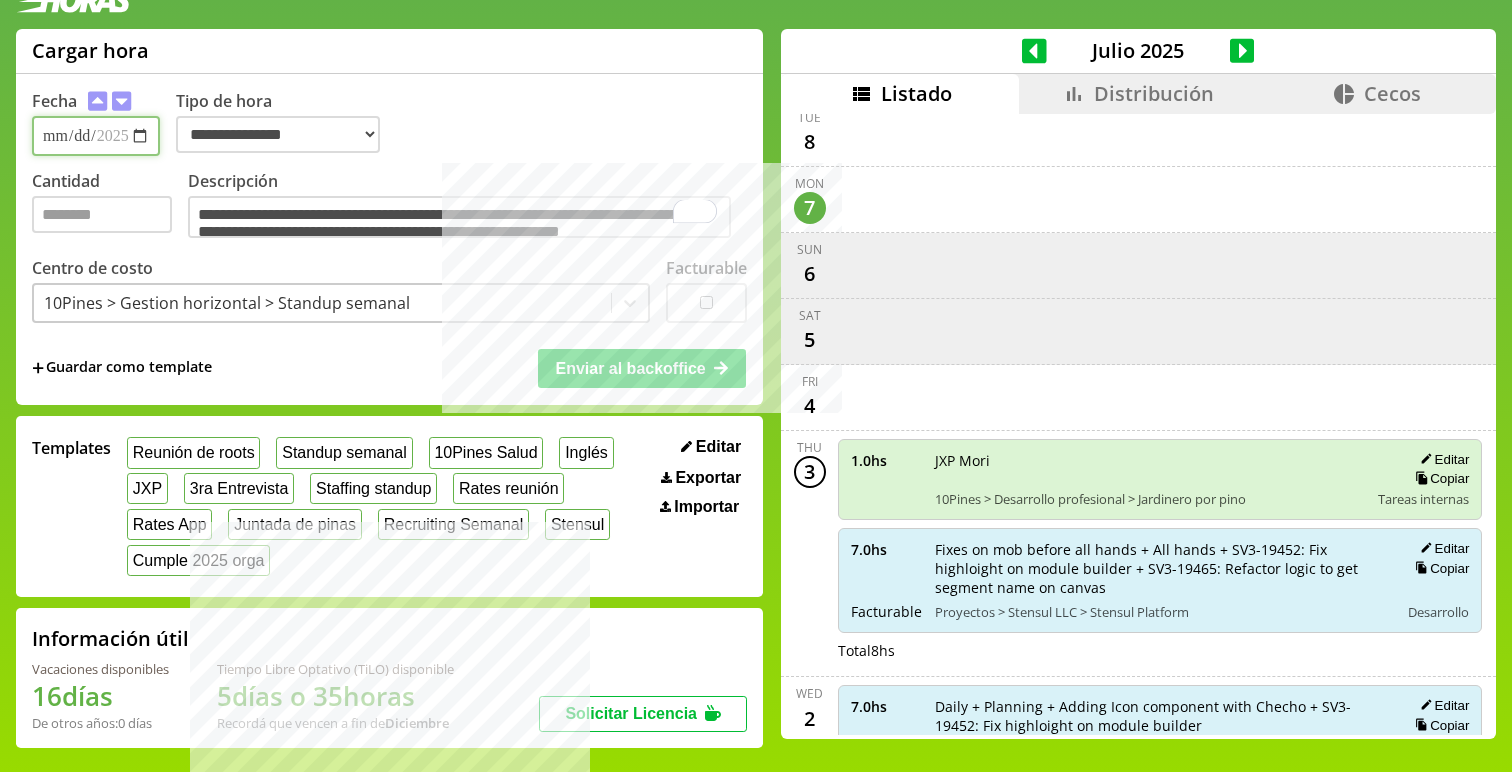click on "**********" at bounding box center (96, 136) 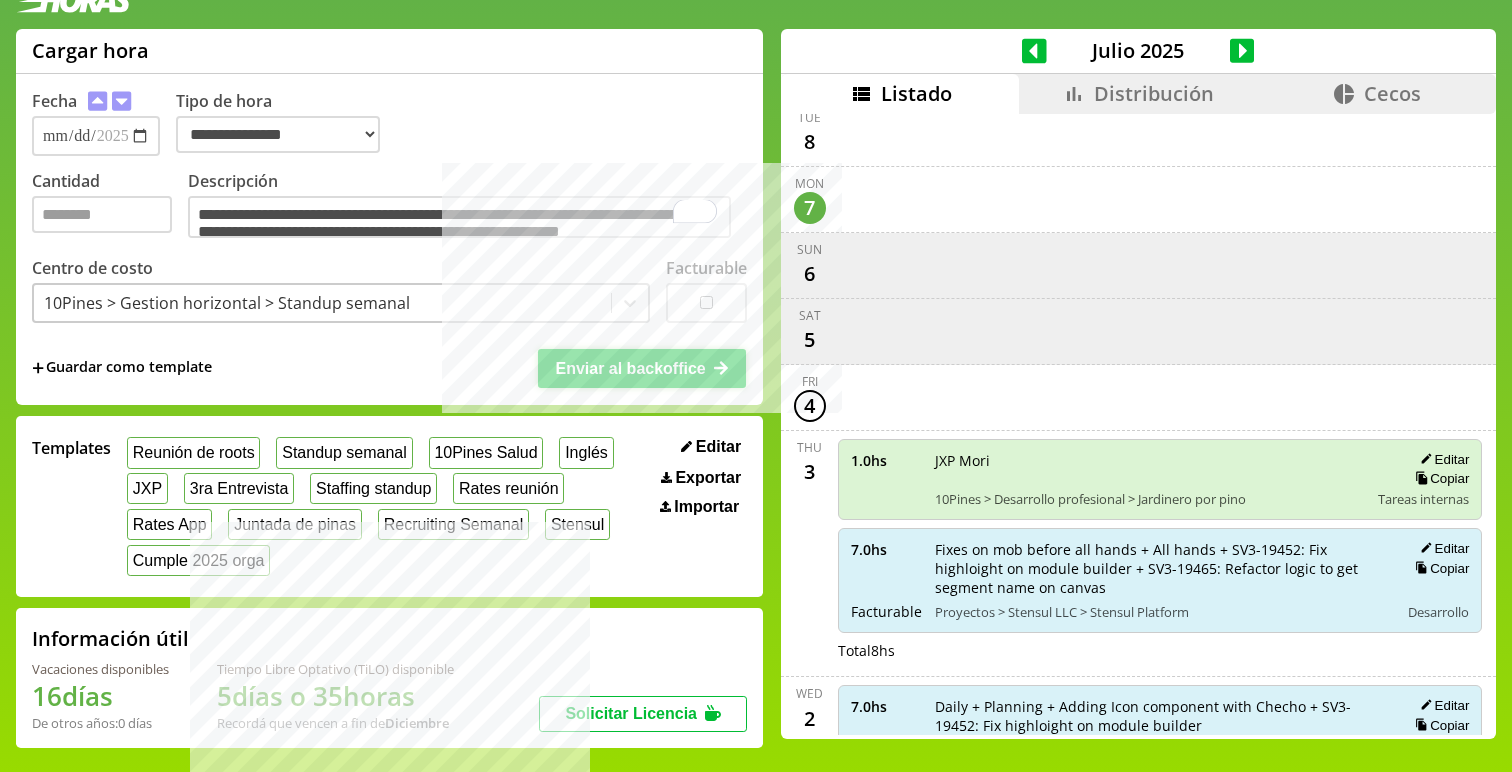 click on "Enviar al backoffice" at bounding box center (642, 368) 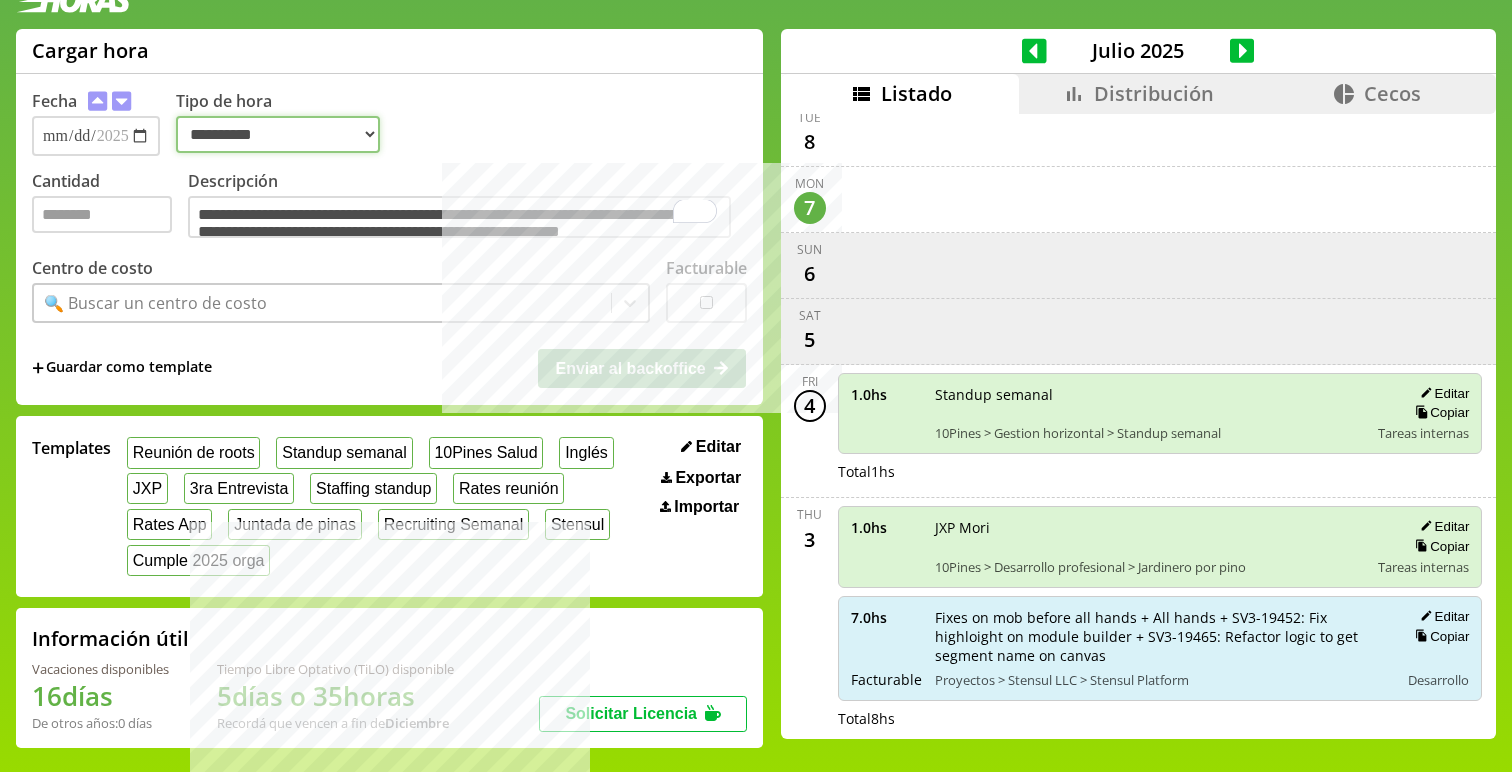 click on "**********" at bounding box center (278, 134) 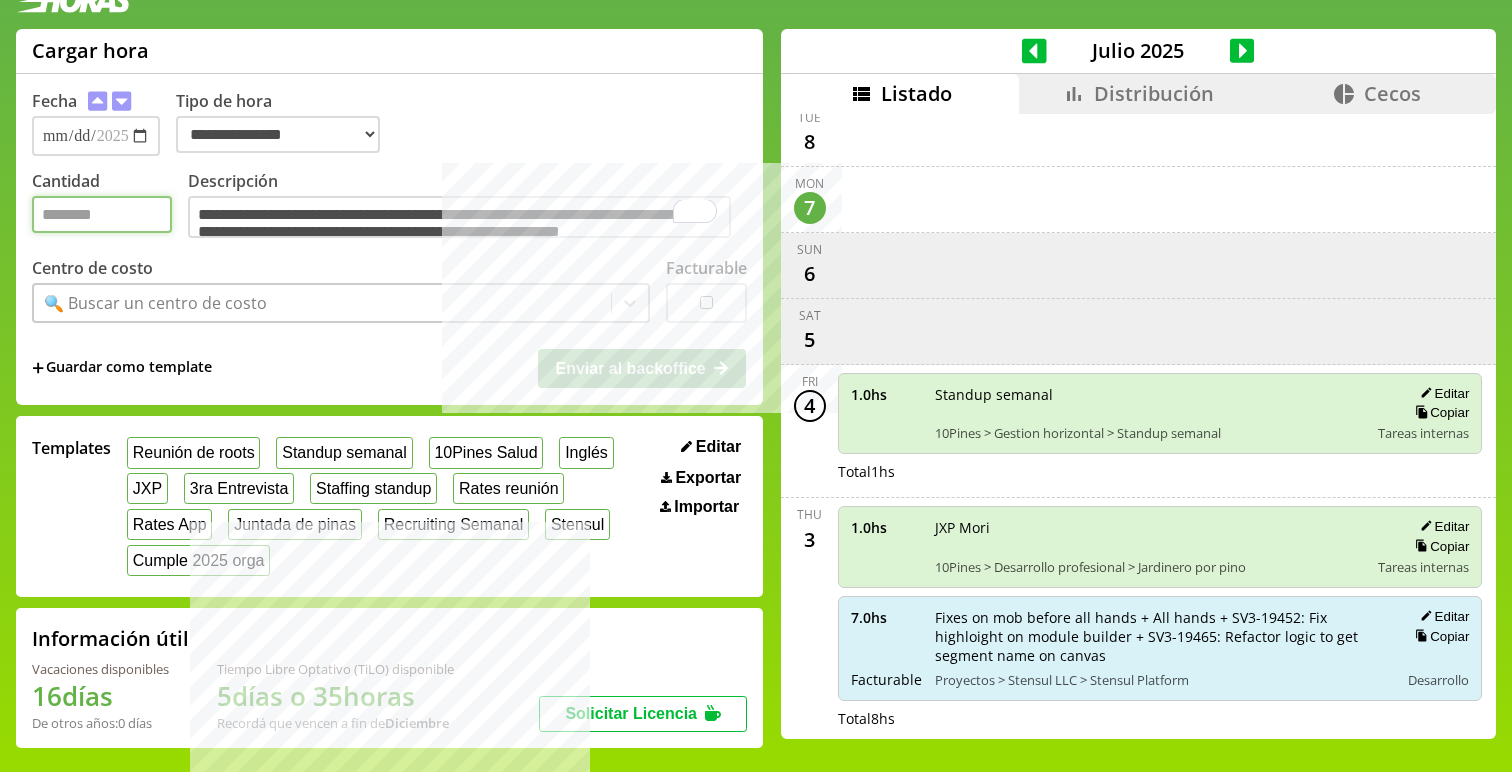 click on "Cantidad" at bounding box center (102, 214) 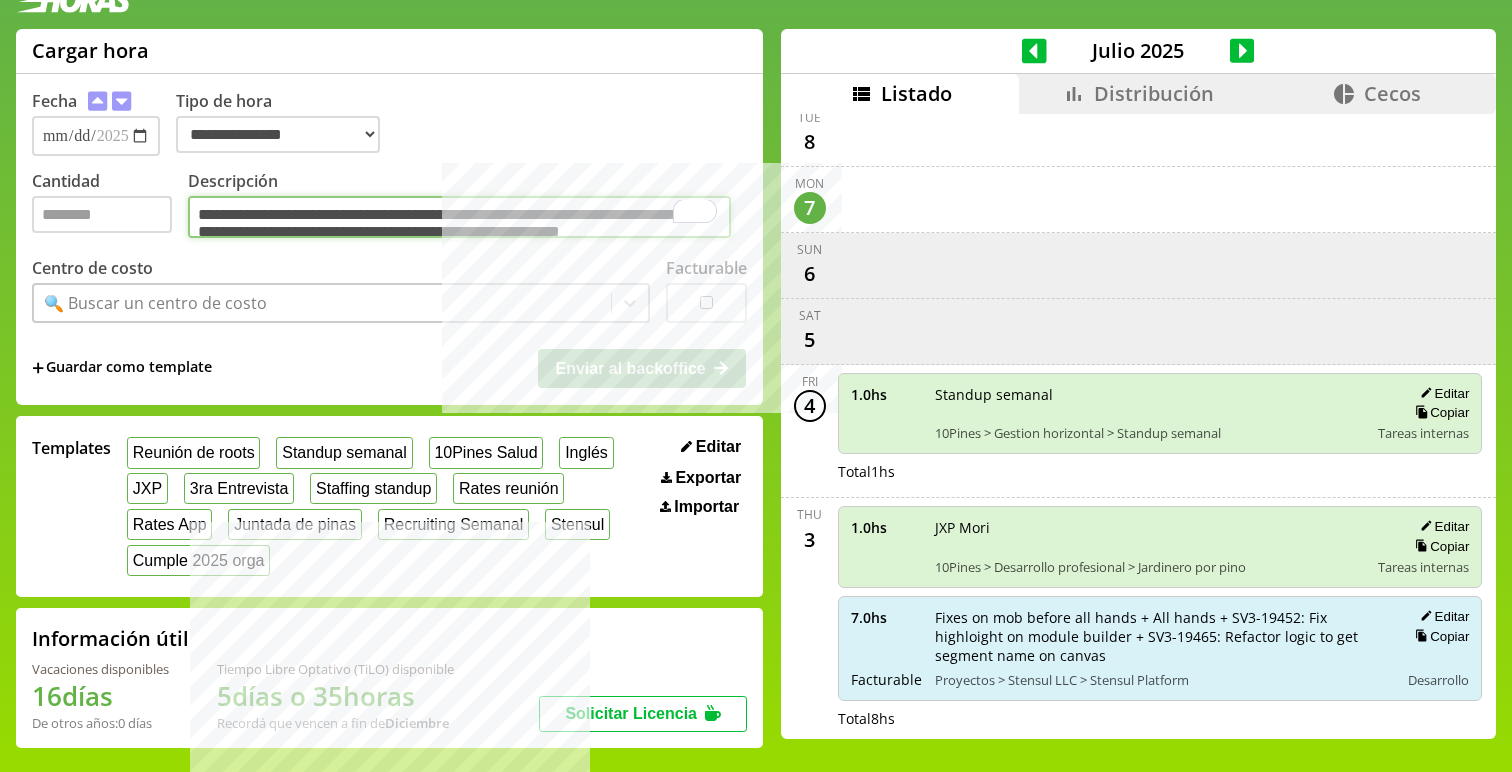 click on "**********" at bounding box center (459, 217) 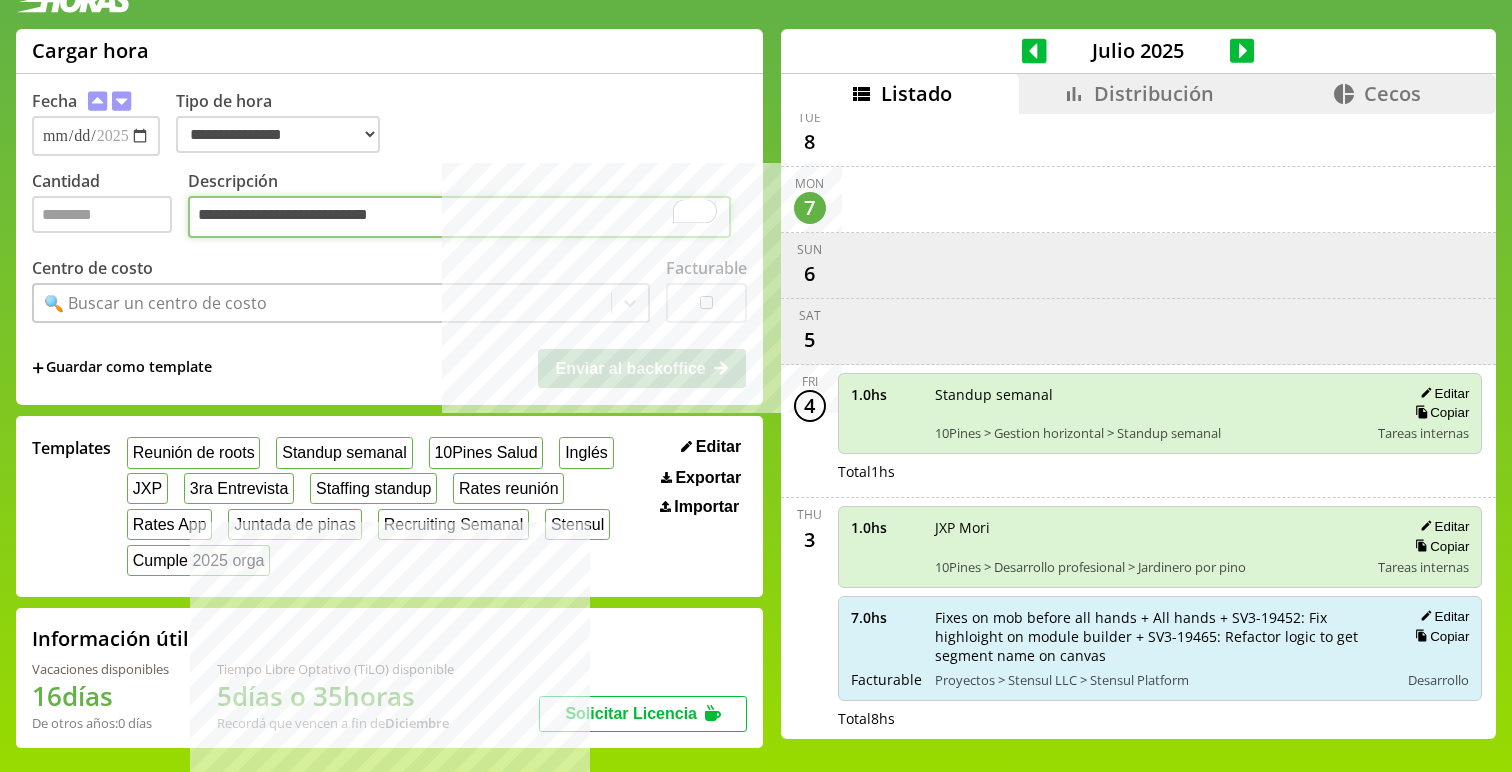 type on "**********" 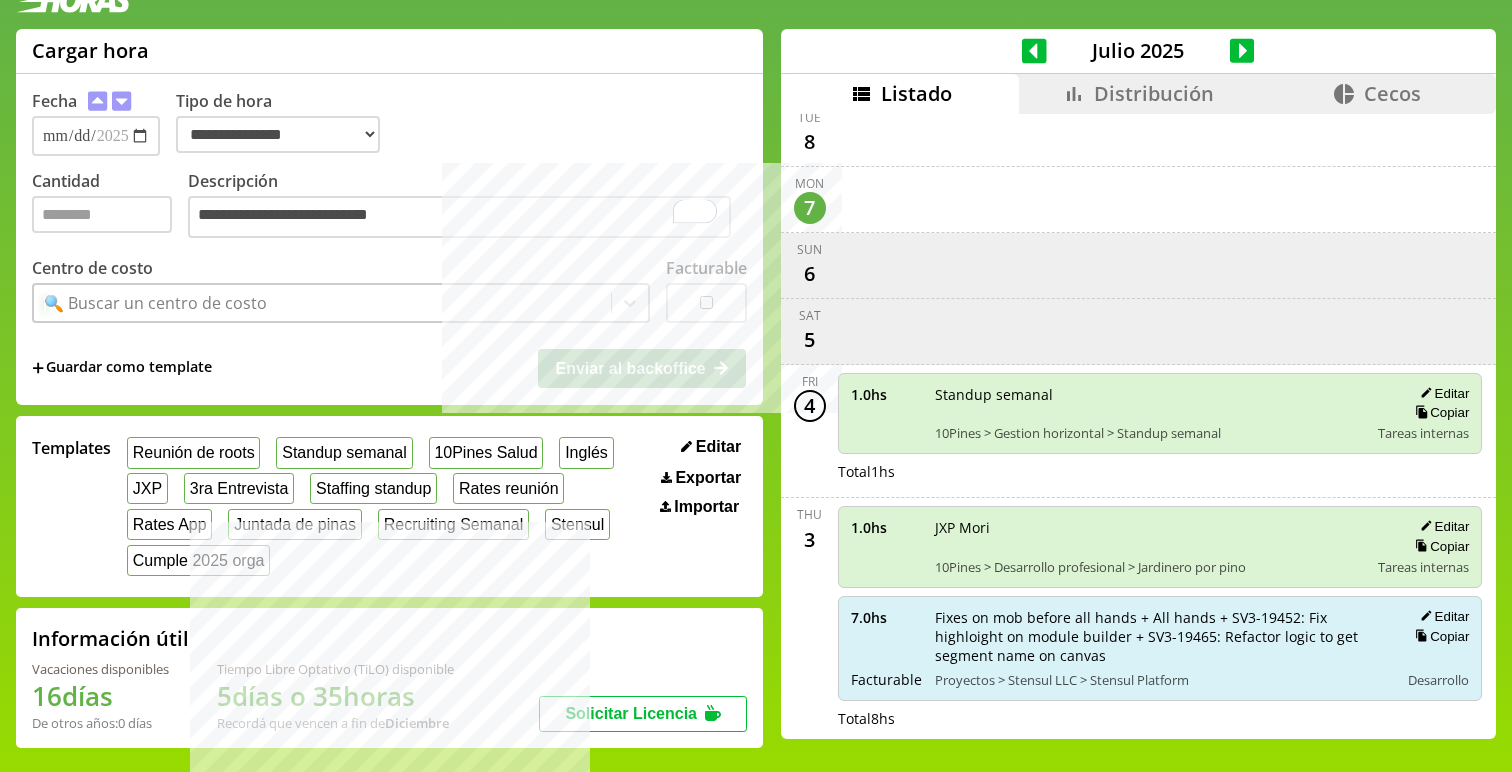 click on "🔍 Buscar un centro de costo" at bounding box center (322, 303) 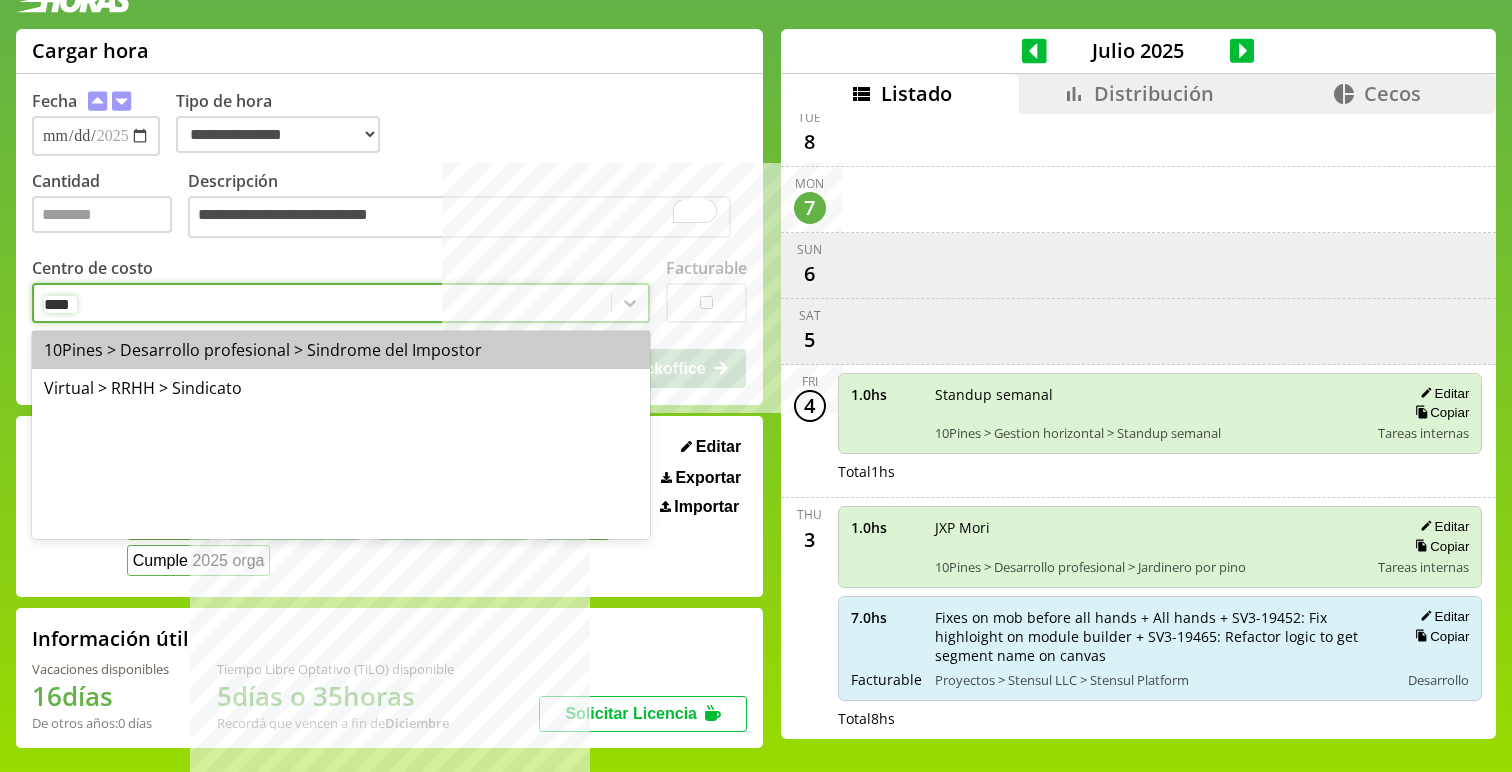 click on "10Pines > Desarrollo profesional > Sindrome del Impostor" at bounding box center (341, 350) 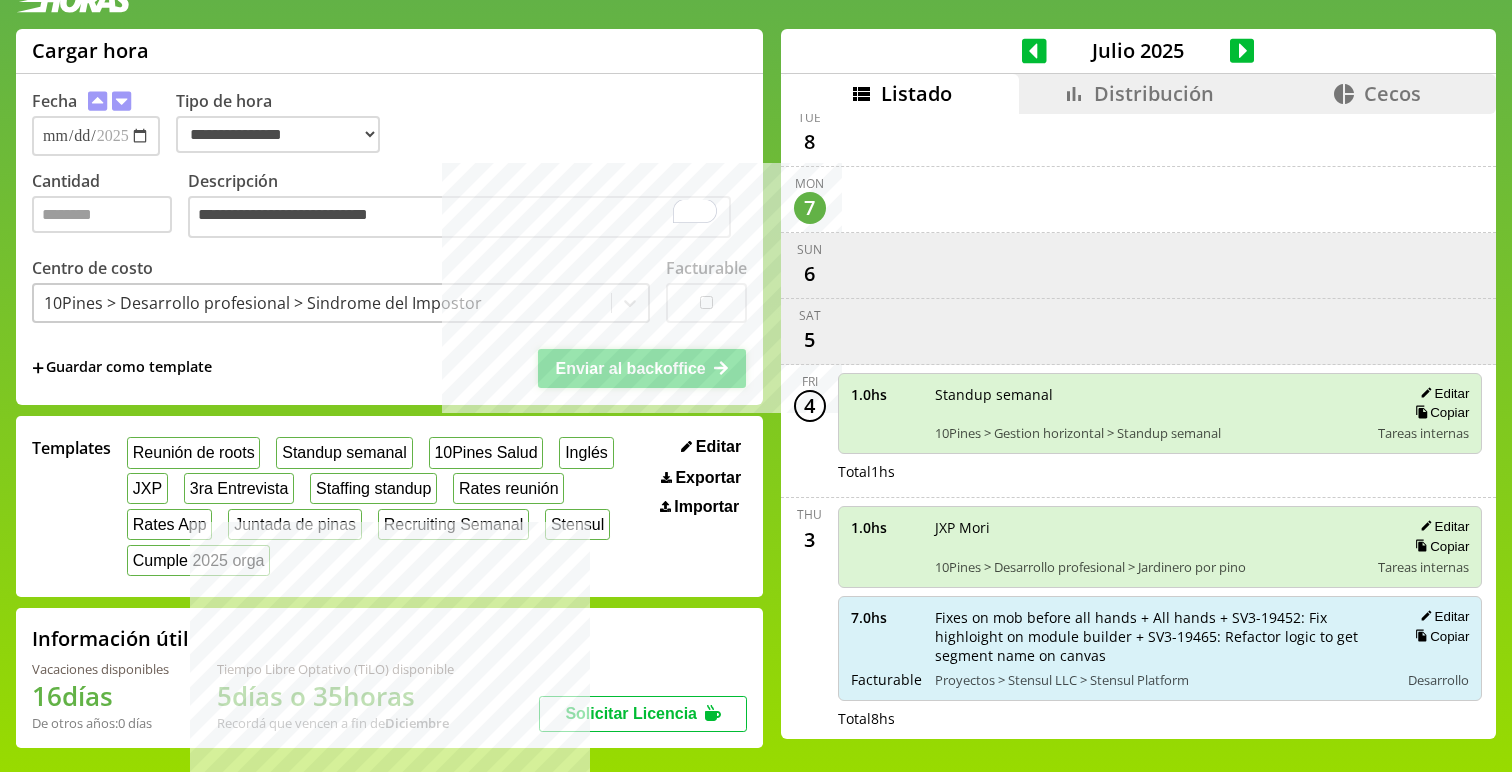 click on "Enviar al backoffice" at bounding box center [630, 368] 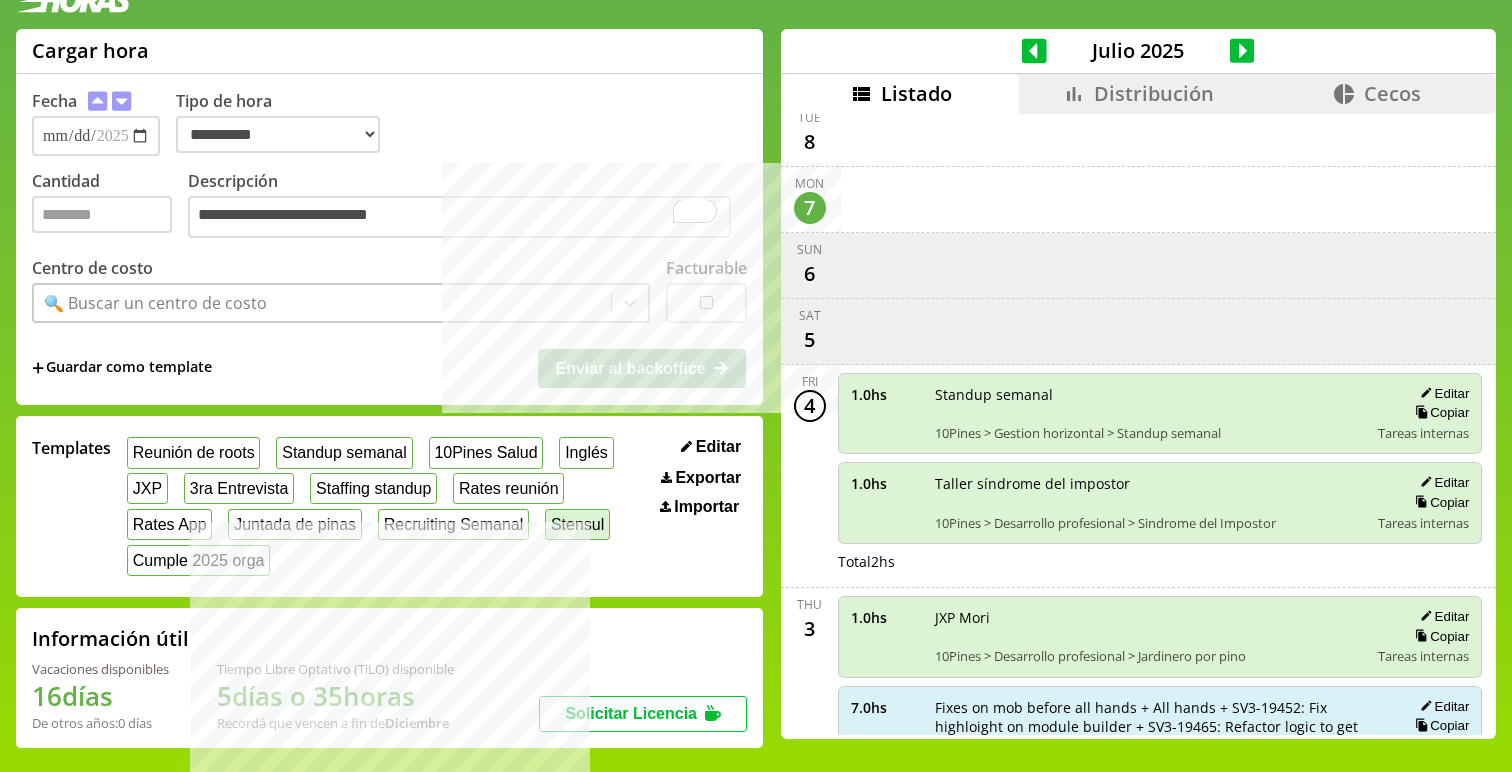 click on "Stensul" at bounding box center (577, 524) 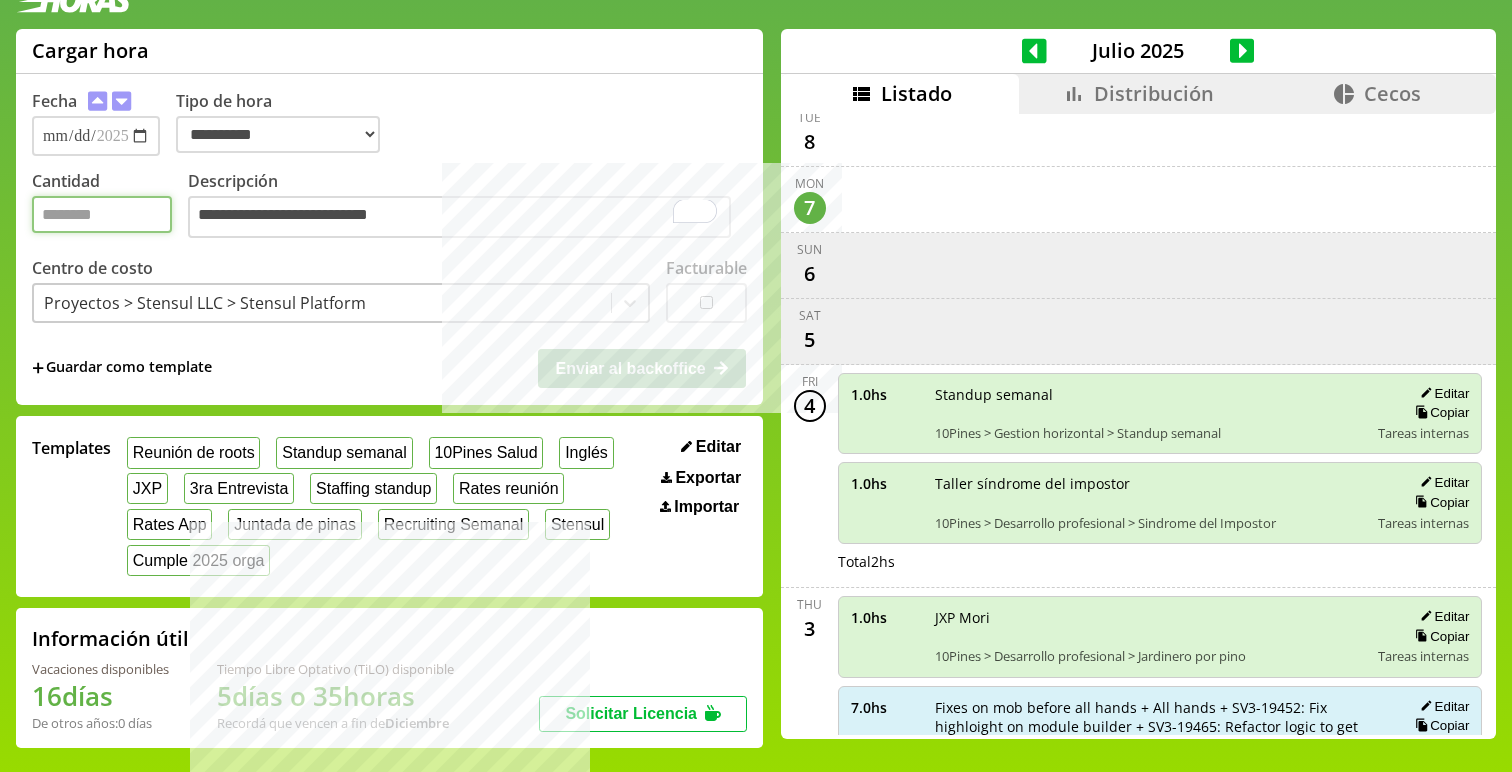 type on "*" 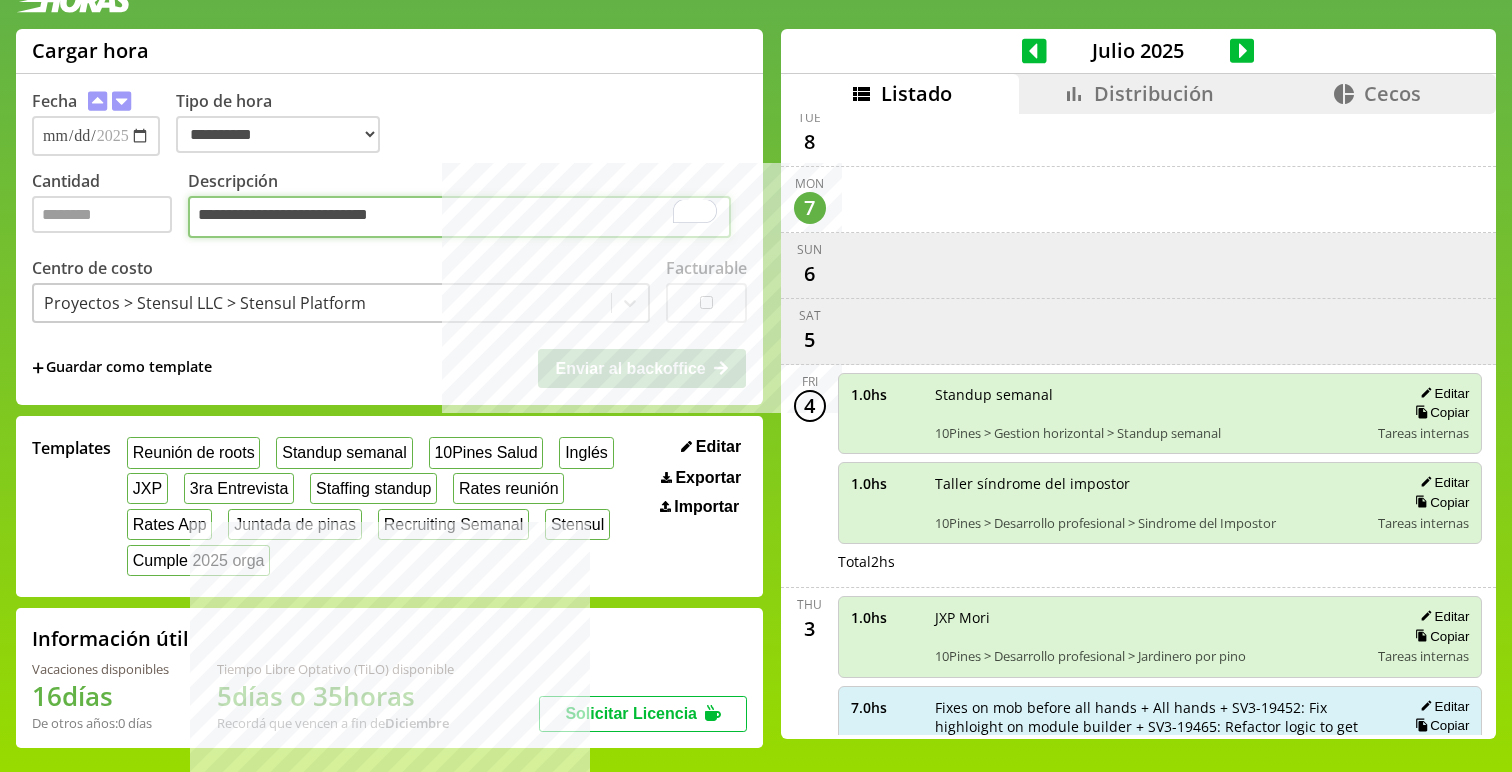 click on "**********" at bounding box center [459, 217] 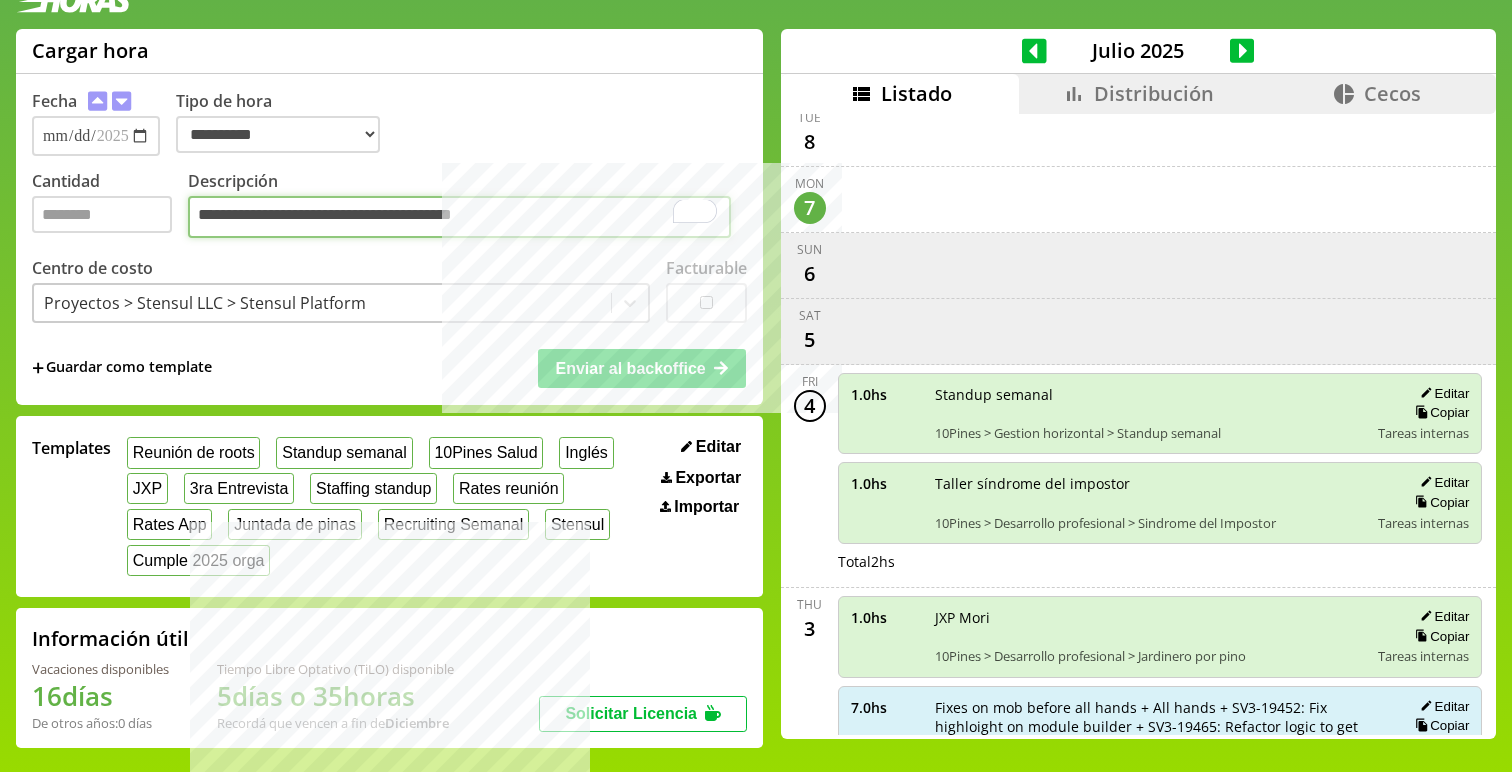 click on "**********" at bounding box center [459, 217] 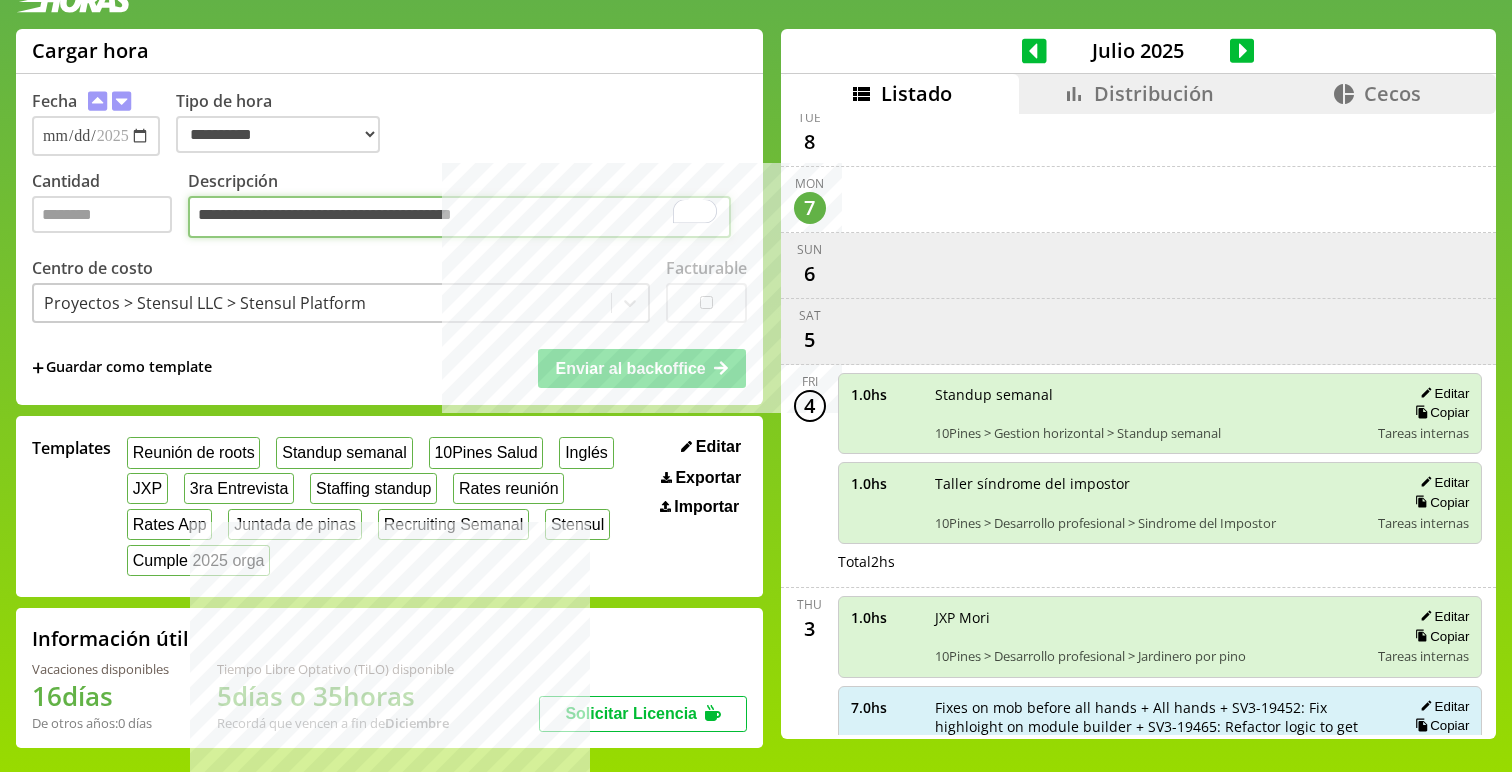 click on "**********" at bounding box center [459, 217] 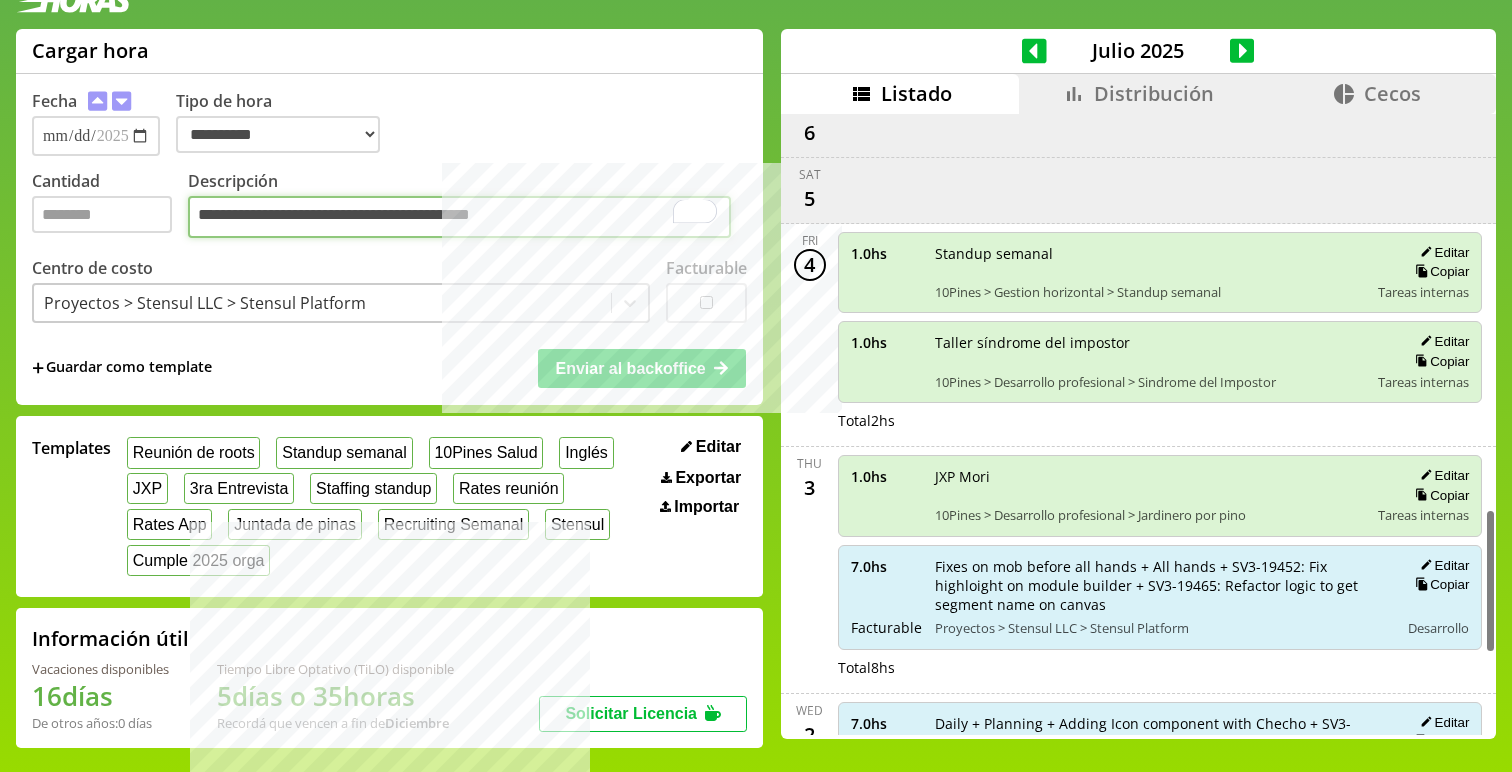 scroll, scrollTop: 1733, scrollLeft: 0, axis: vertical 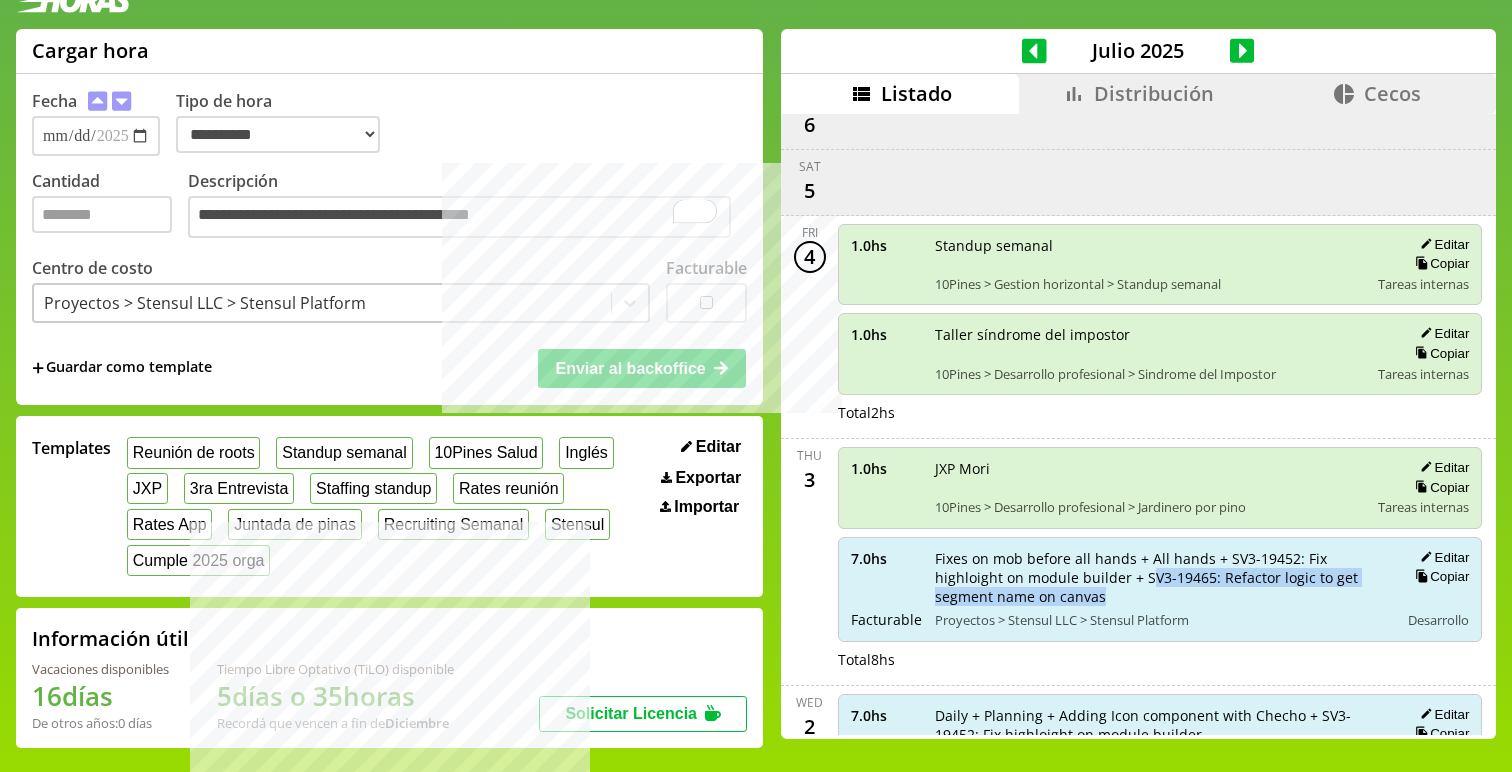 drag, startPoint x: 1061, startPoint y: 558, endPoint x: 1056, endPoint y: 575, distance: 17.720045 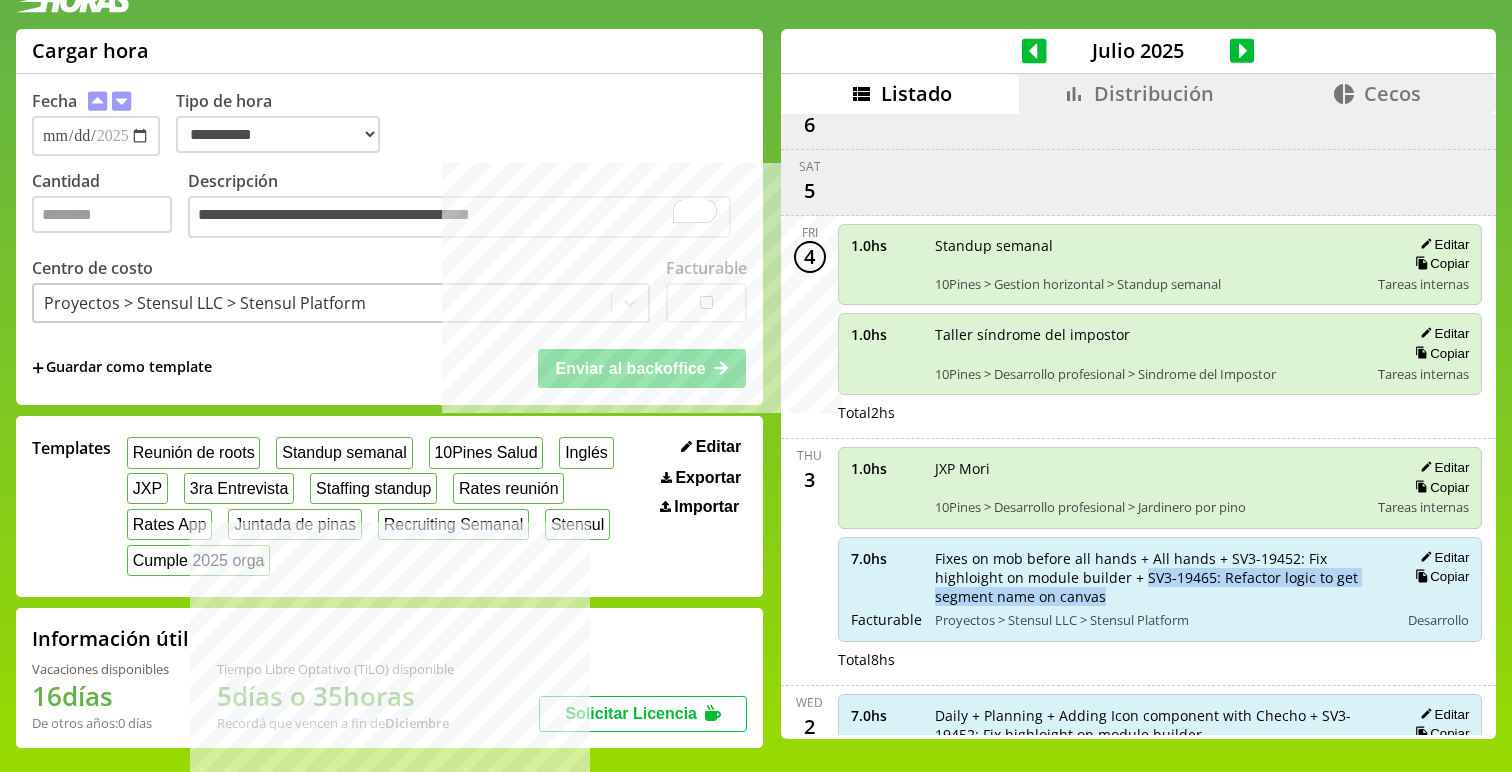 drag, startPoint x: 1054, startPoint y: 559, endPoint x: 1053, endPoint y: 580, distance: 21.023796 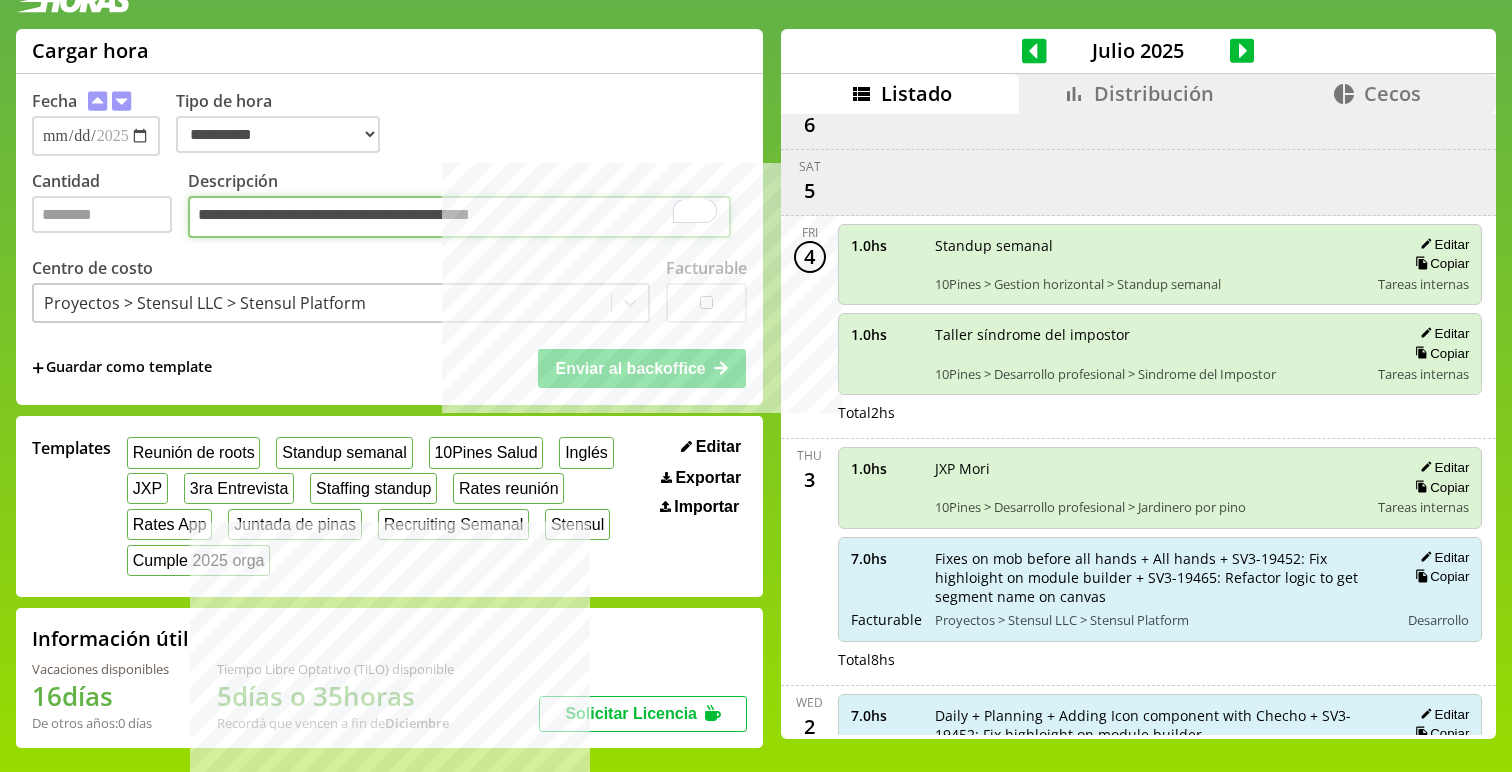 click on "**********" at bounding box center [459, 217] 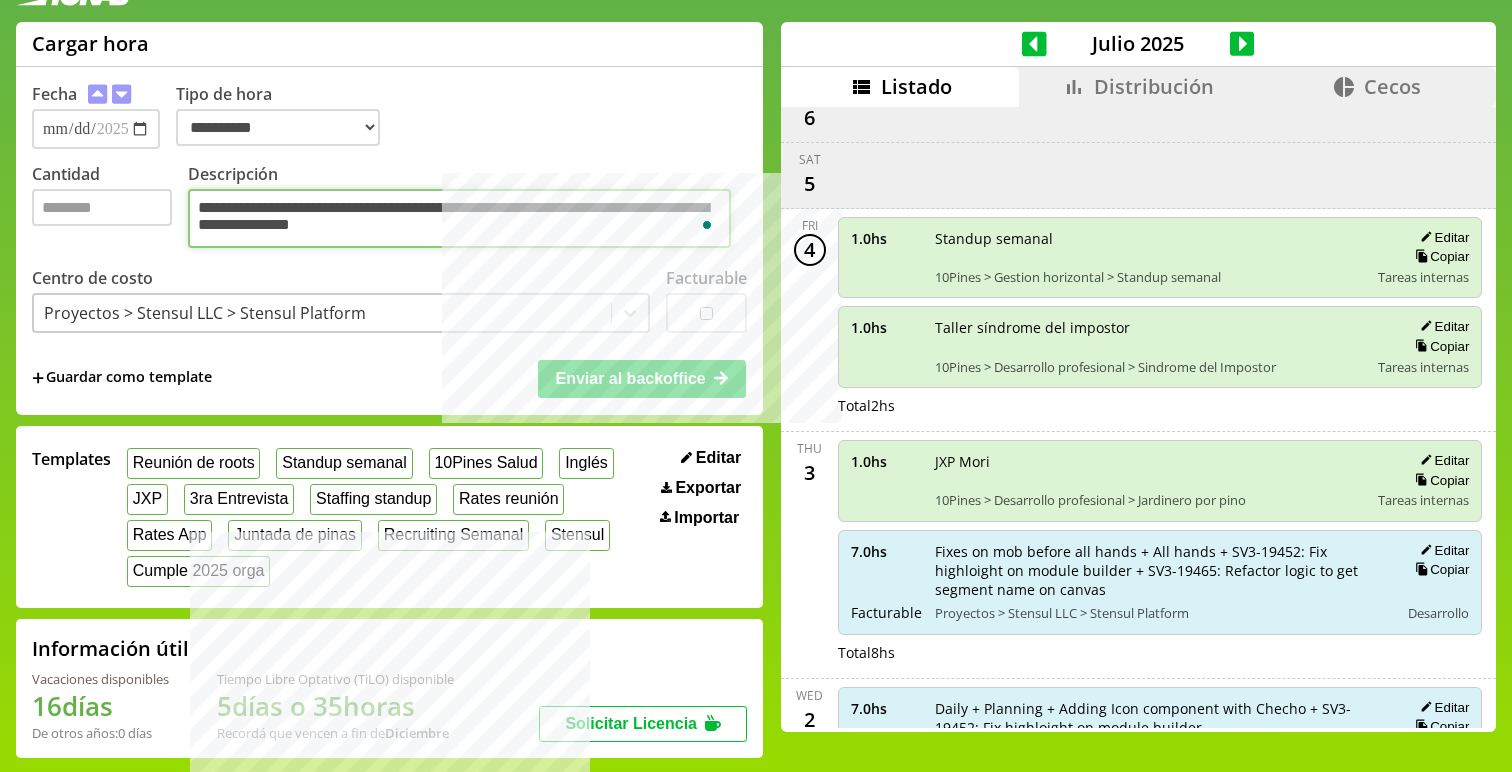 type on "**********" 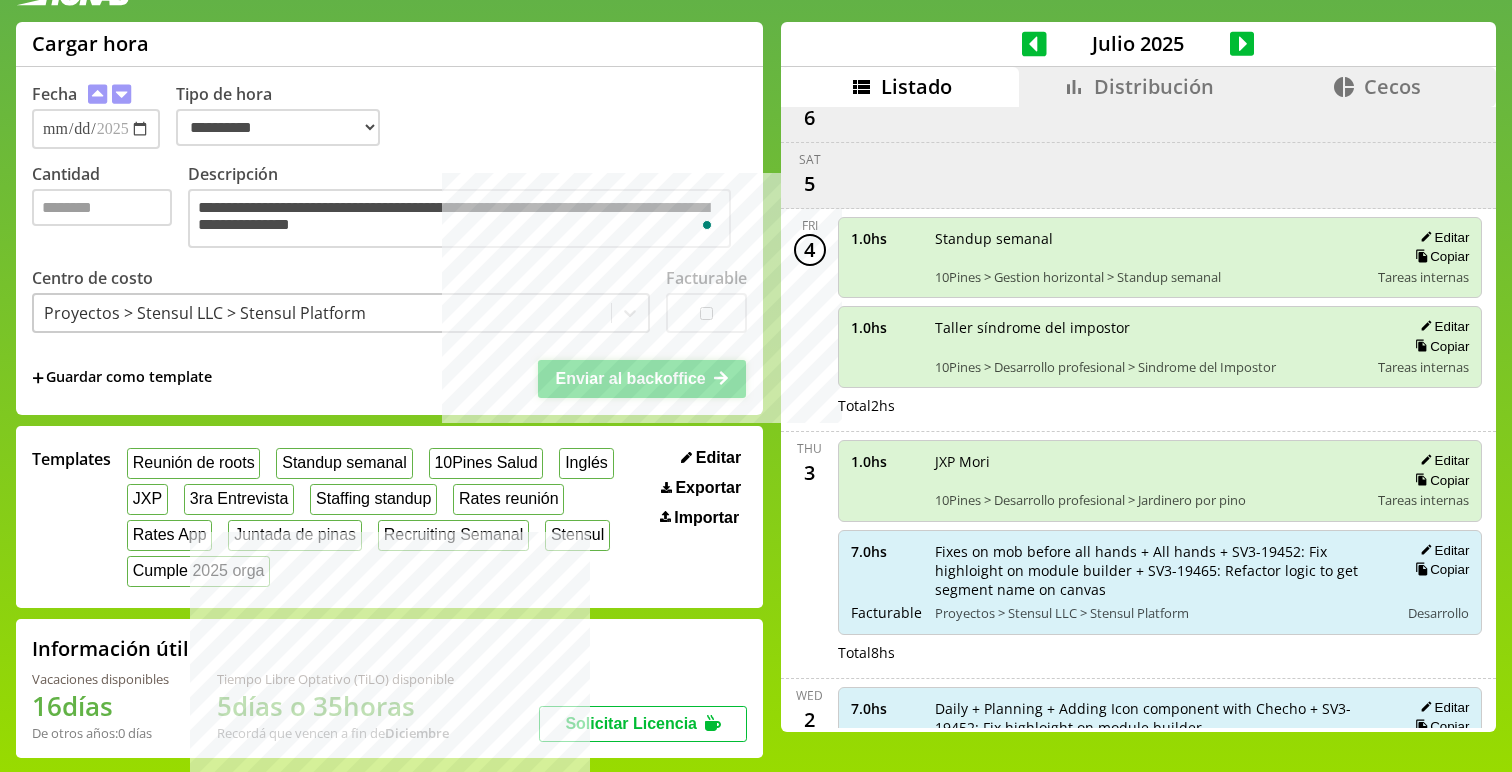 click on "Enviar al backoffice" at bounding box center (630, 378) 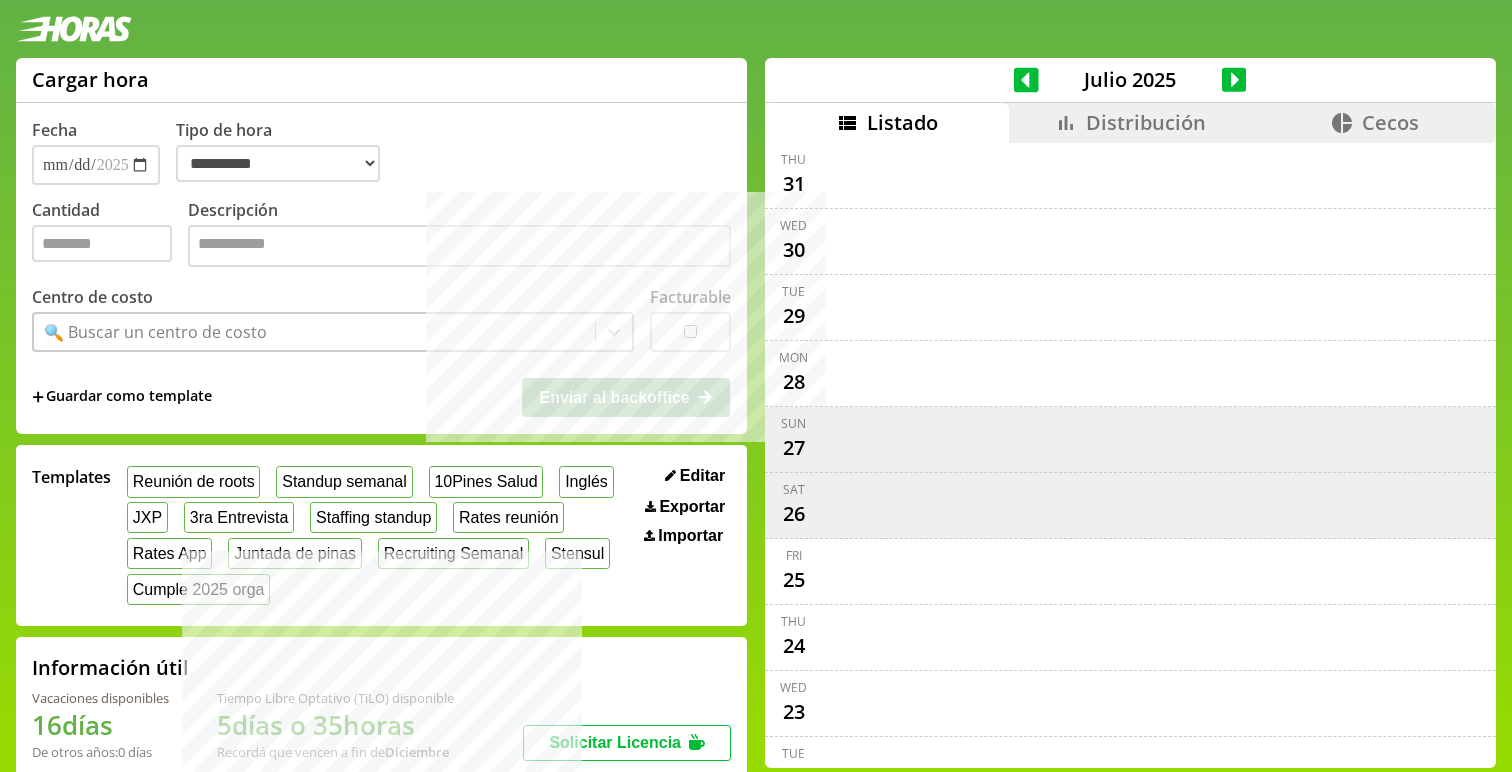 scroll, scrollTop: 28, scrollLeft: 0, axis: vertical 